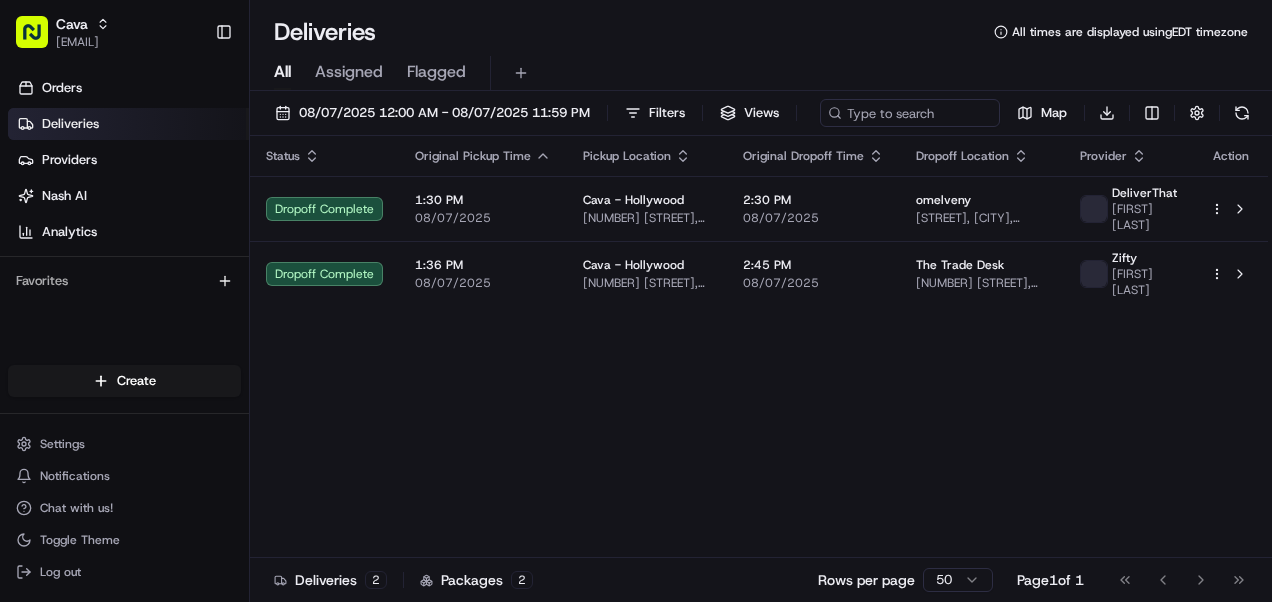 scroll, scrollTop: 0, scrollLeft: 0, axis: both 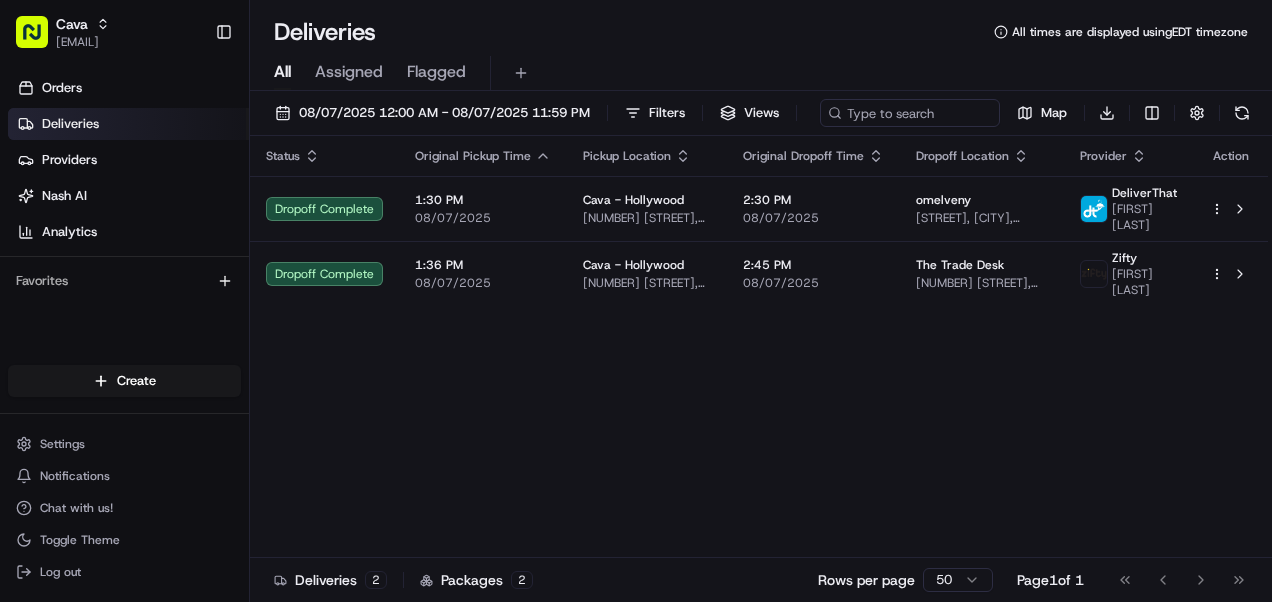 click on "Deliveries" at bounding box center [70, 124] 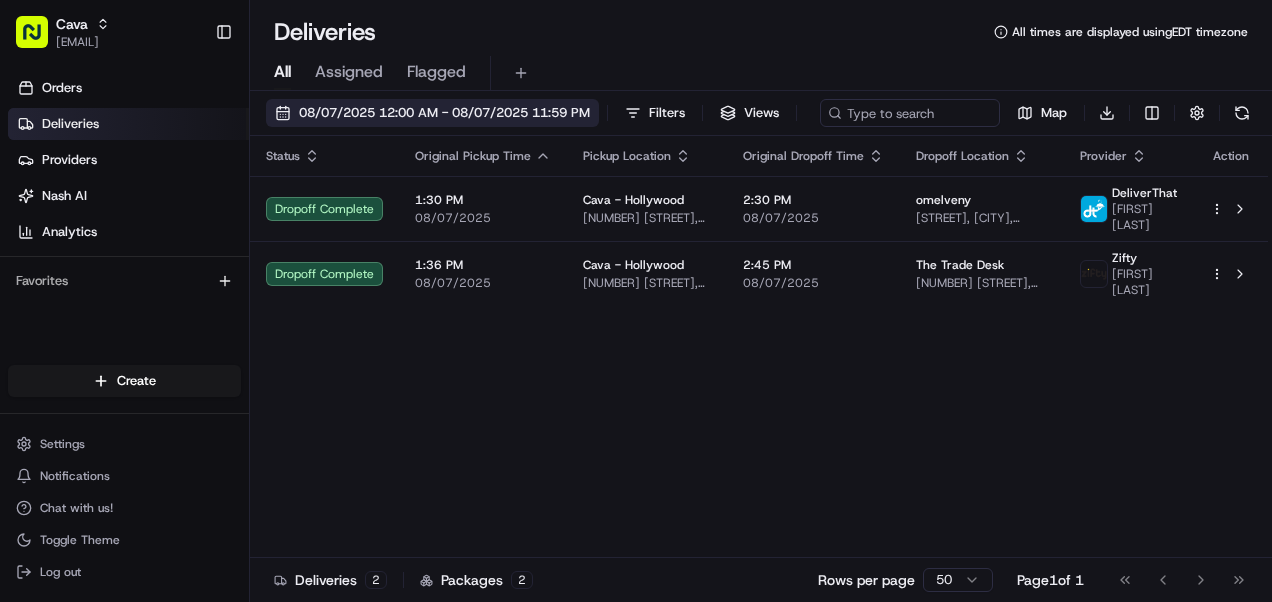 click on "08/07/2025 12:00 AM - 08/07/2025 11:59 PM" at bounding box center [444, 113] 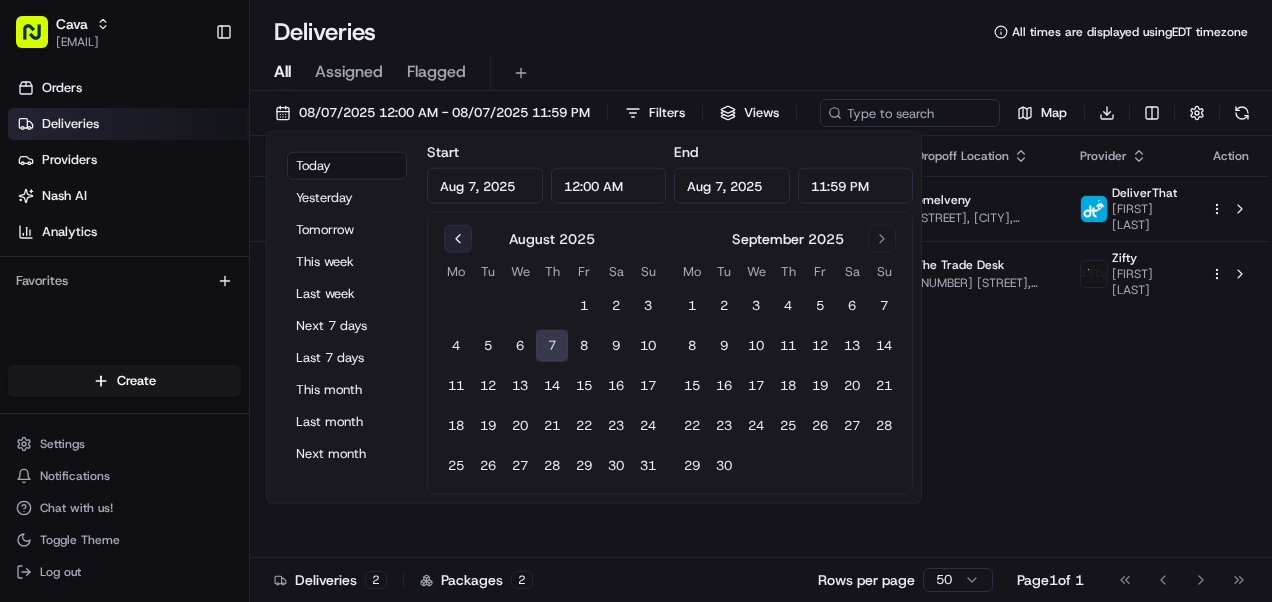 click at bounding box center [458, 239] 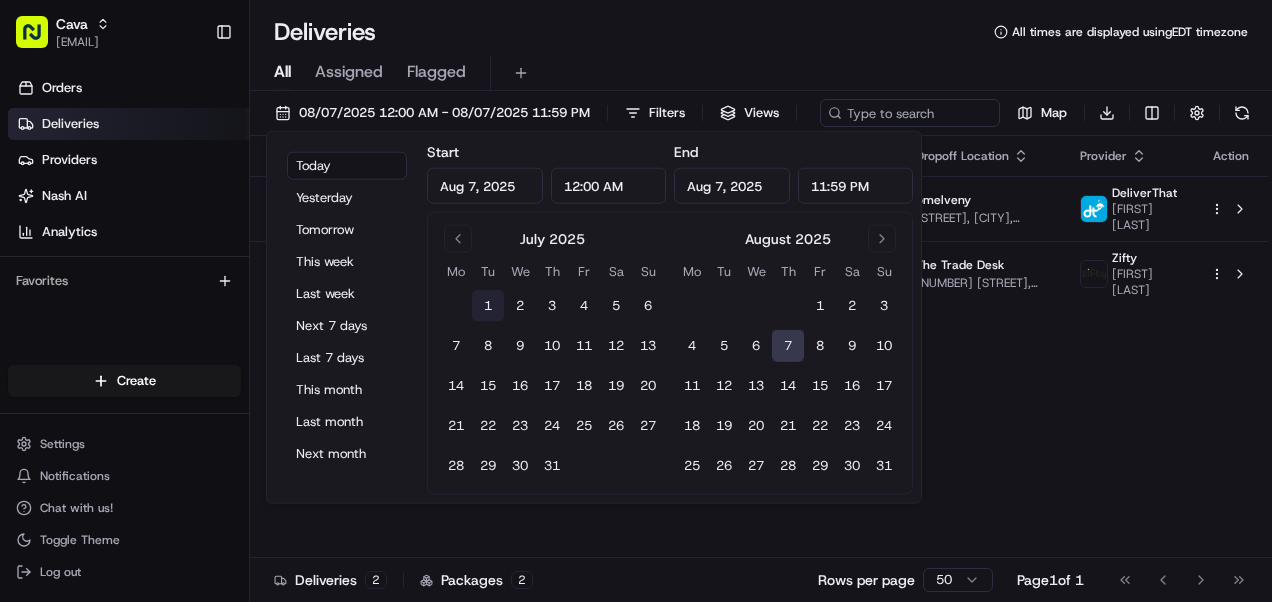 click on "1" at bounding box center (488, 306) 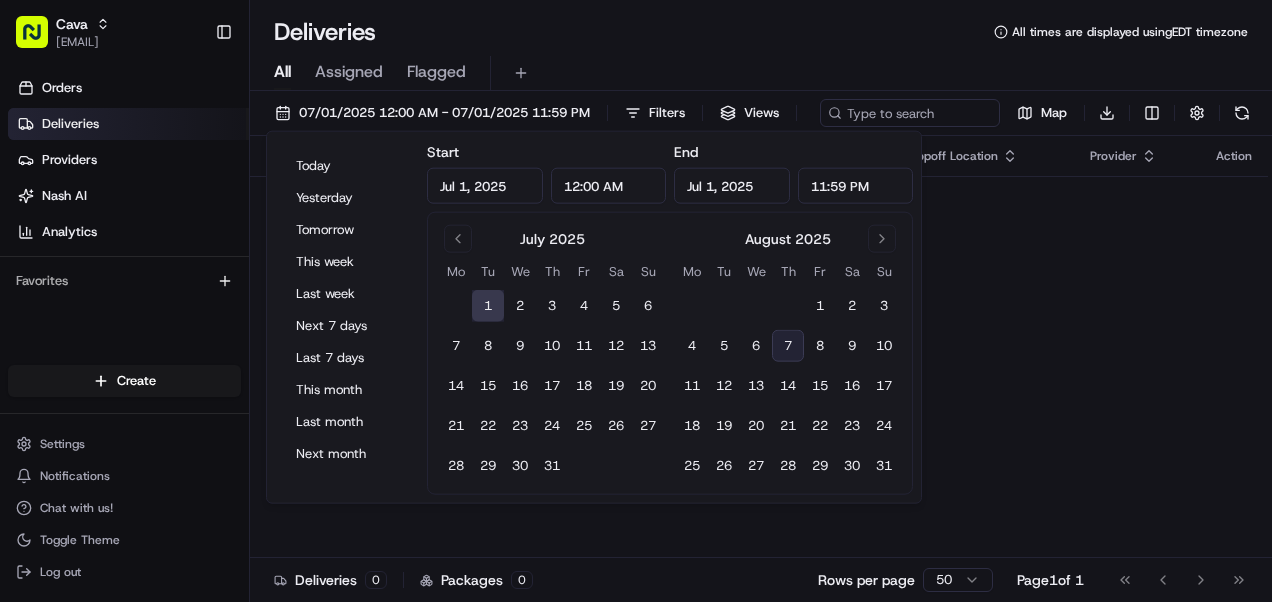 click on "Jul 1, 2025" at bounding box center (732, 186) 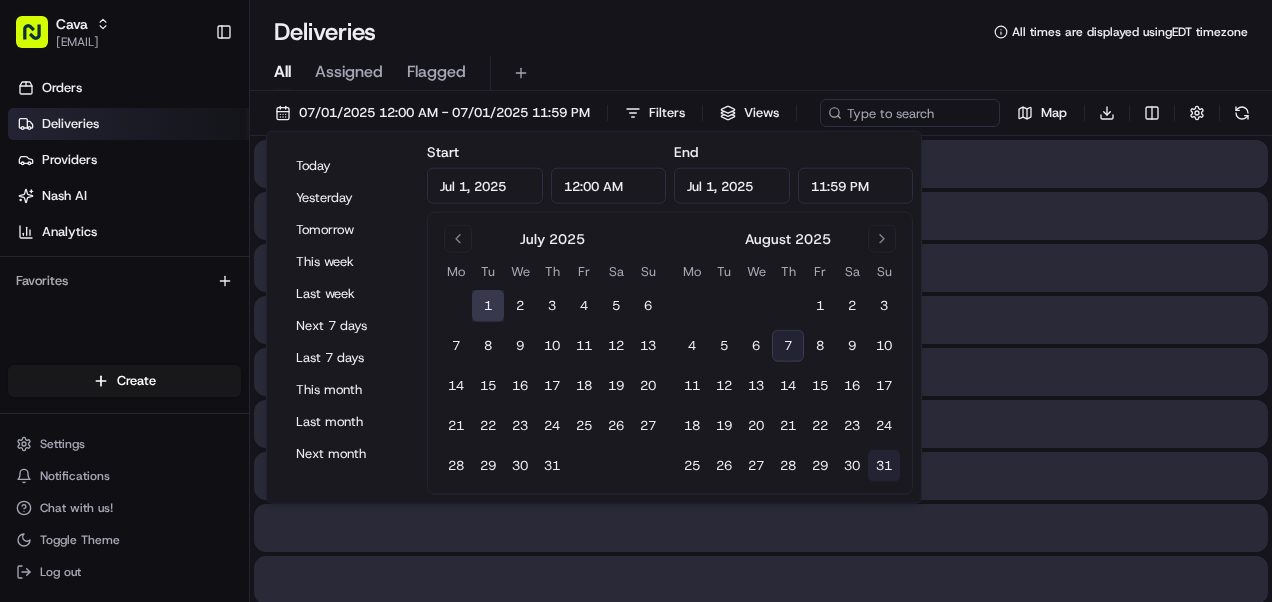 click on "31" at bounding box center [884, 466] 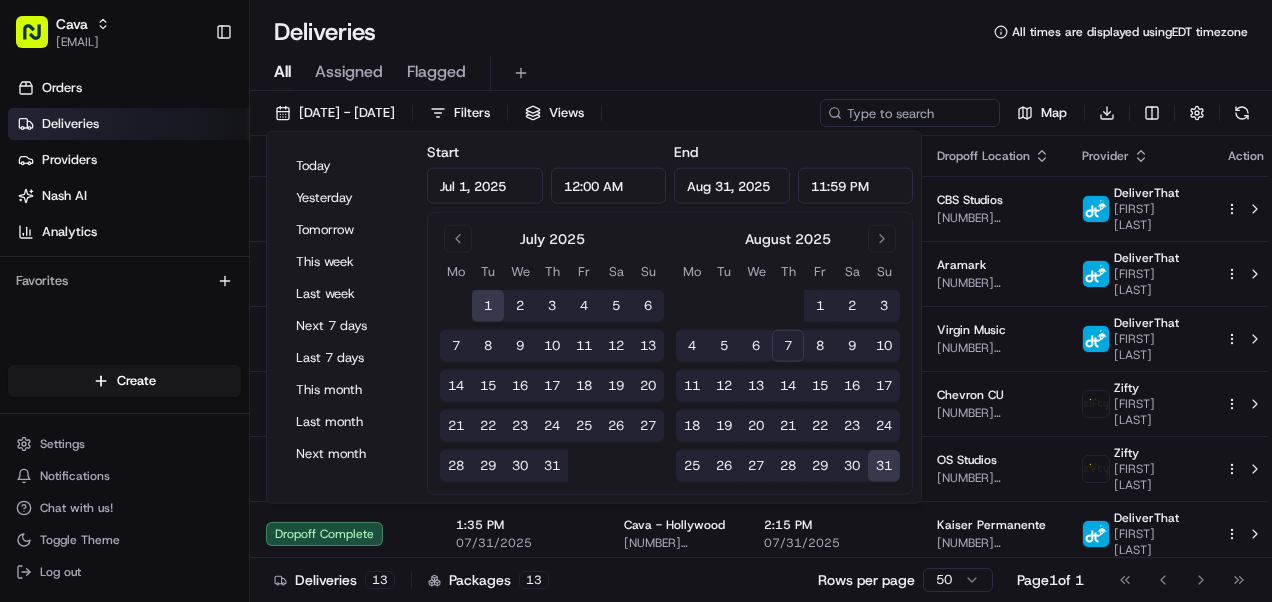click on "31" at bounding box center [552, 466] 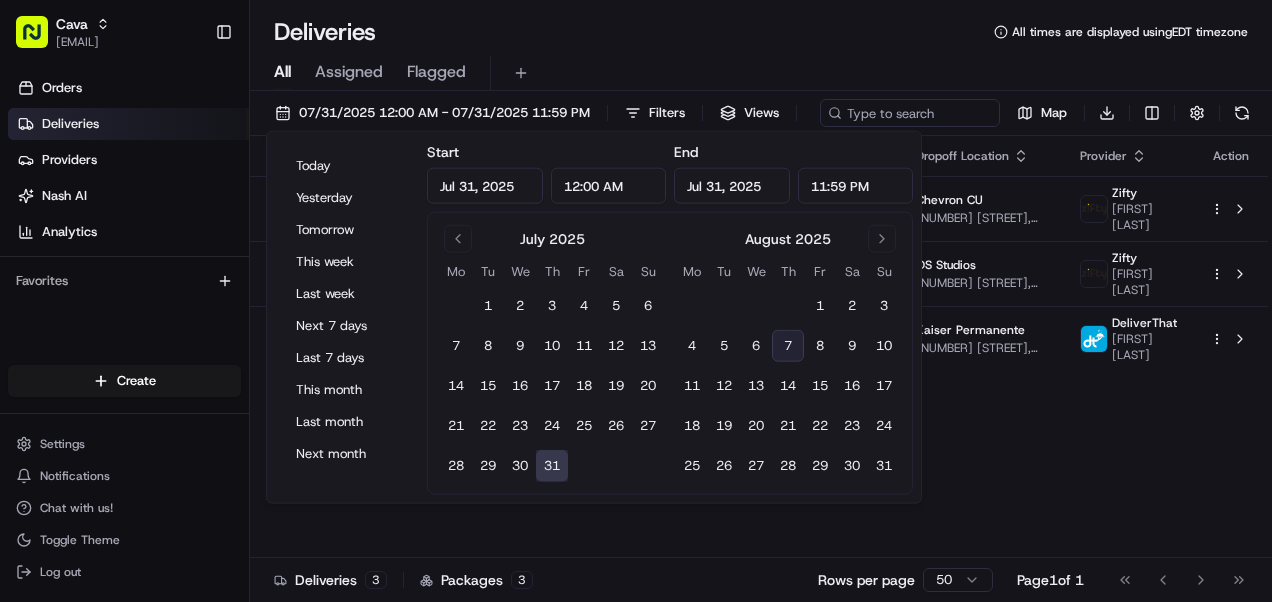 click on "Jul 31, 2025" at bounding box center (485, 186) 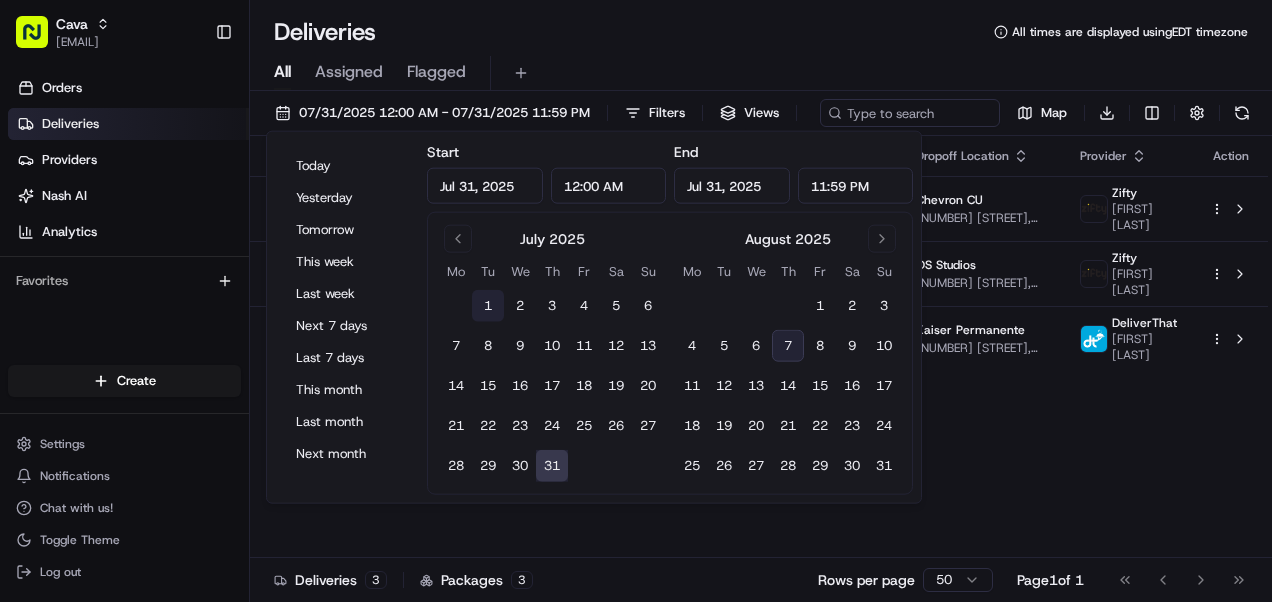 click on "1" at bounding box center [488, 306] 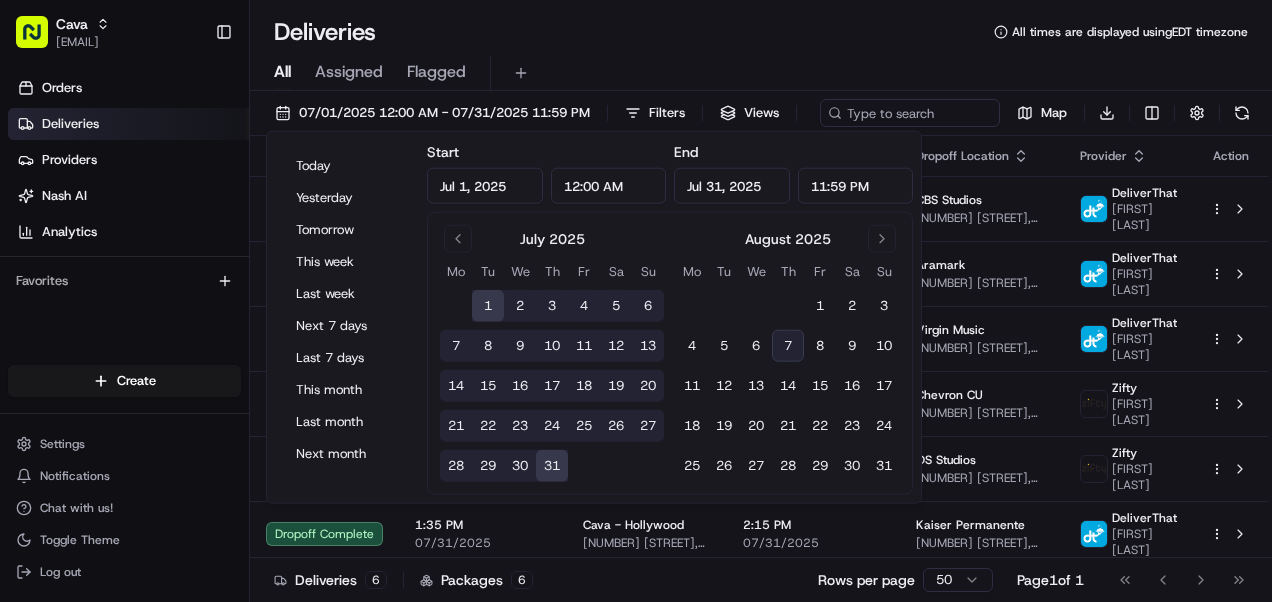 click on "Jul 31, 2025" at bounding box center (732, 186) 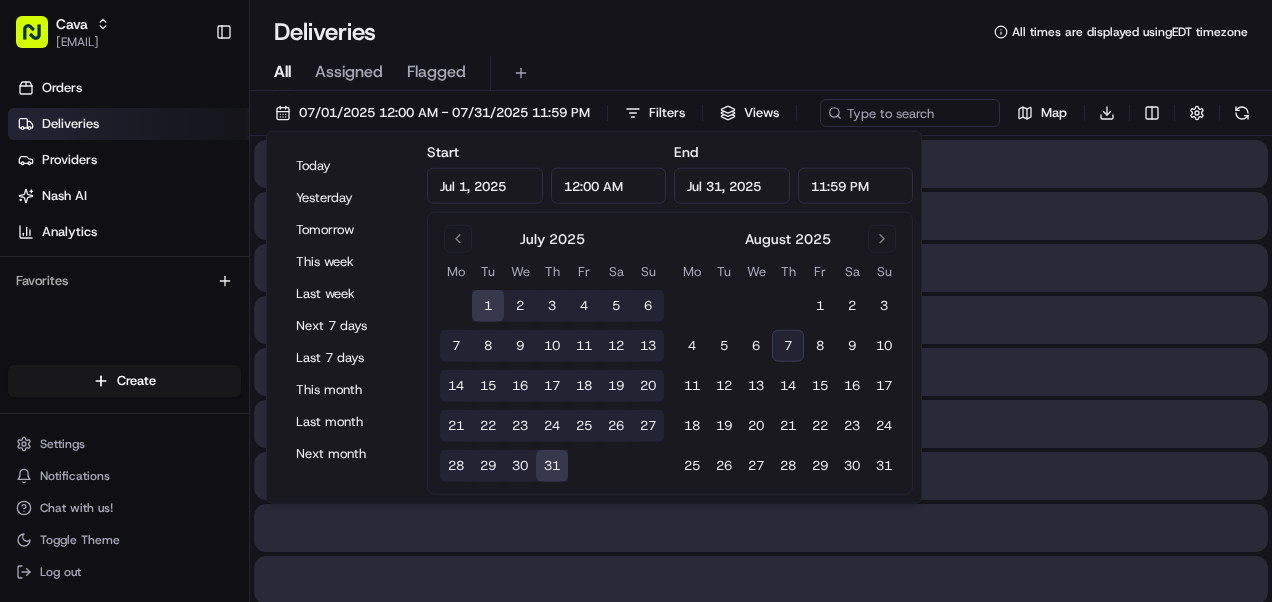 click on "31" at bounding box center (552, 466) 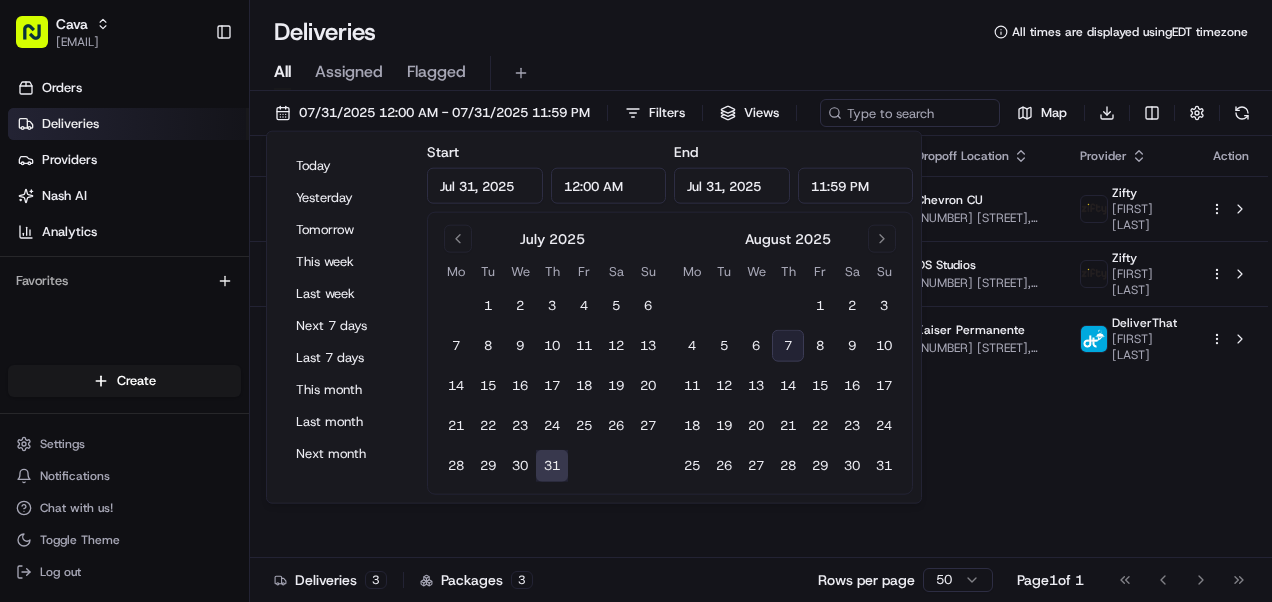 click on "Jul 31, 2025" at bounding box center (485, 186) 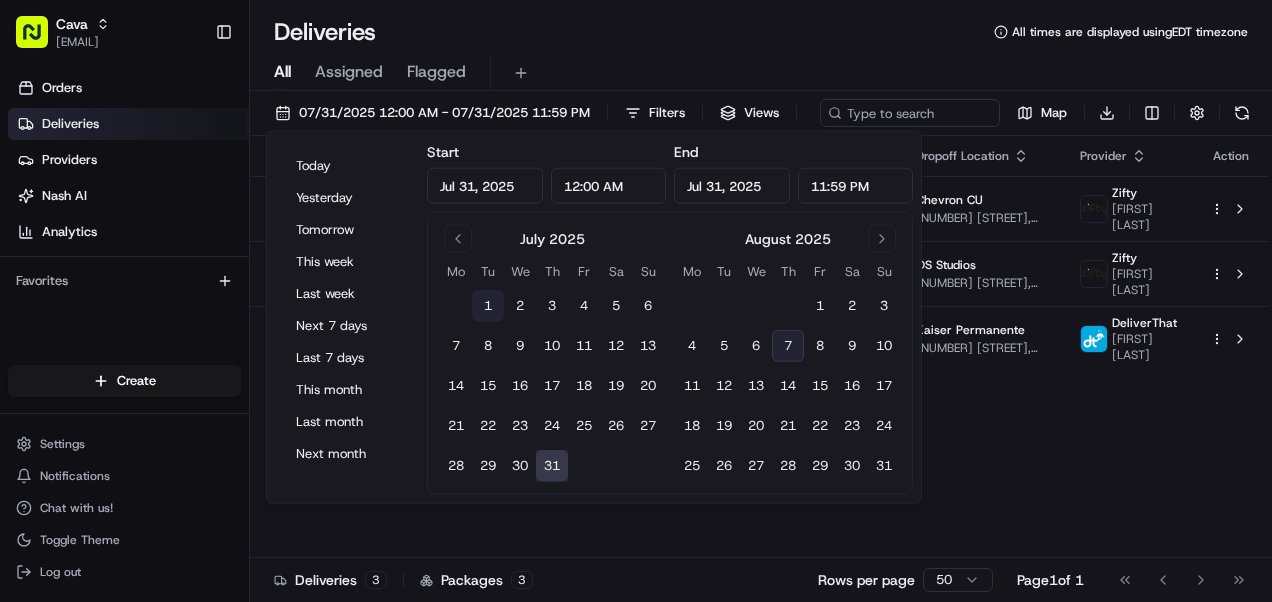 click on "1" at bounding box center [488, 306] 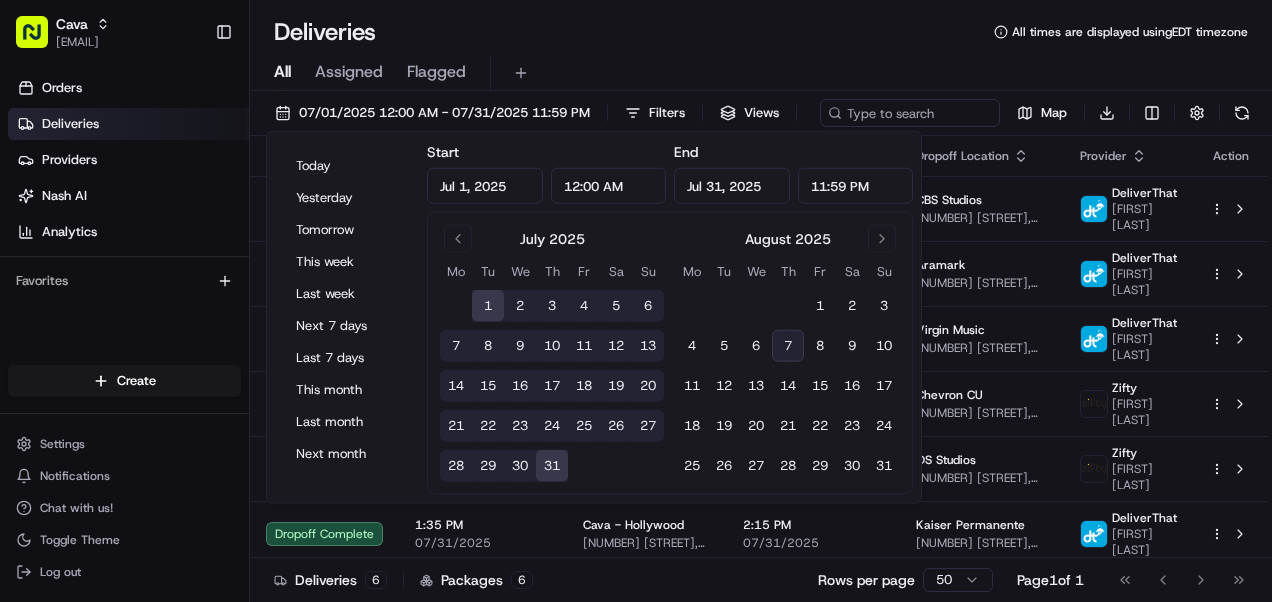 click on "Deliveries All times are displayed using  EDT   timezone" at bounding box center (761, 32) 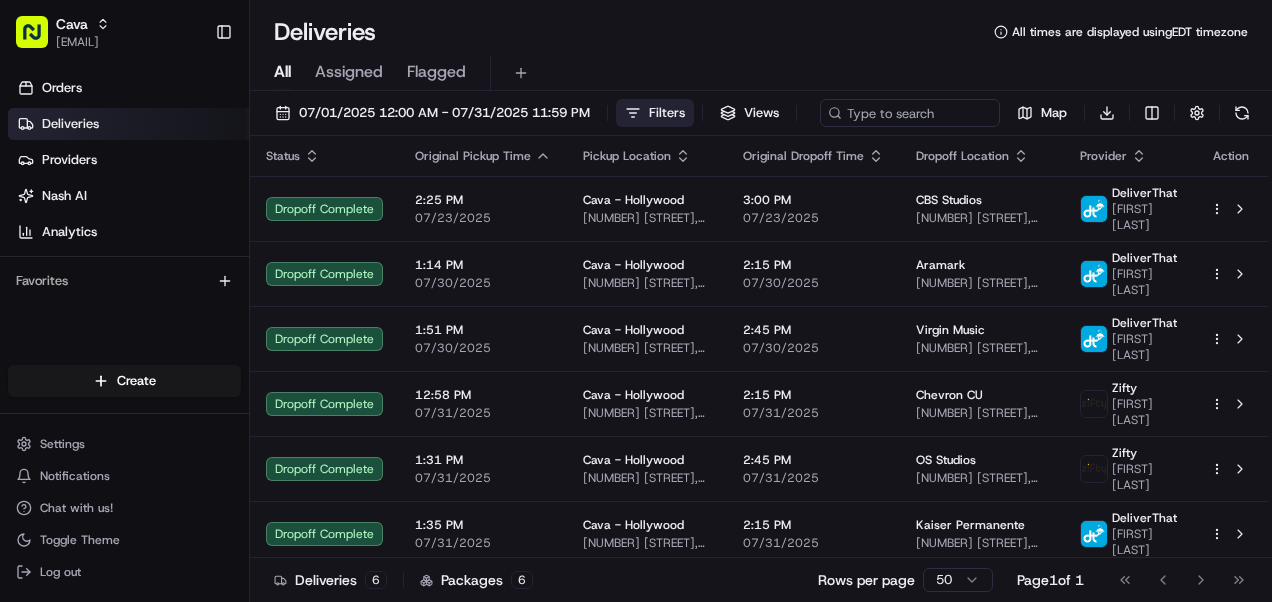 click on "Filters" at bounding box center (667, 113) 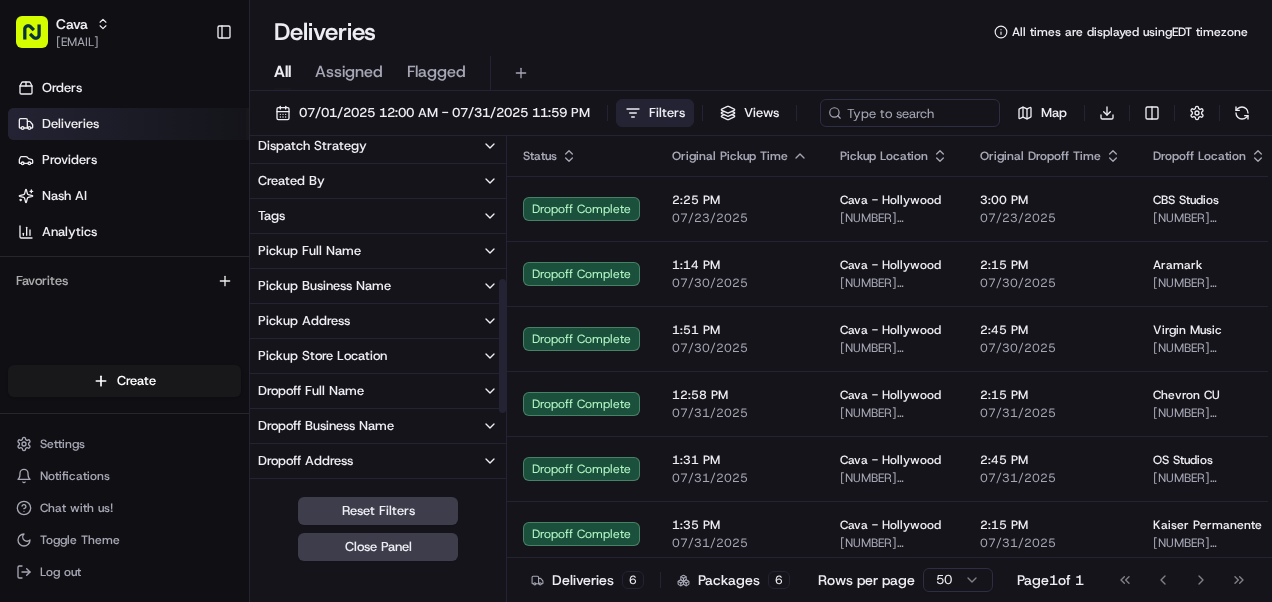 scroll, scrollTop: 360, scrollLeft: 0, axis: vertical 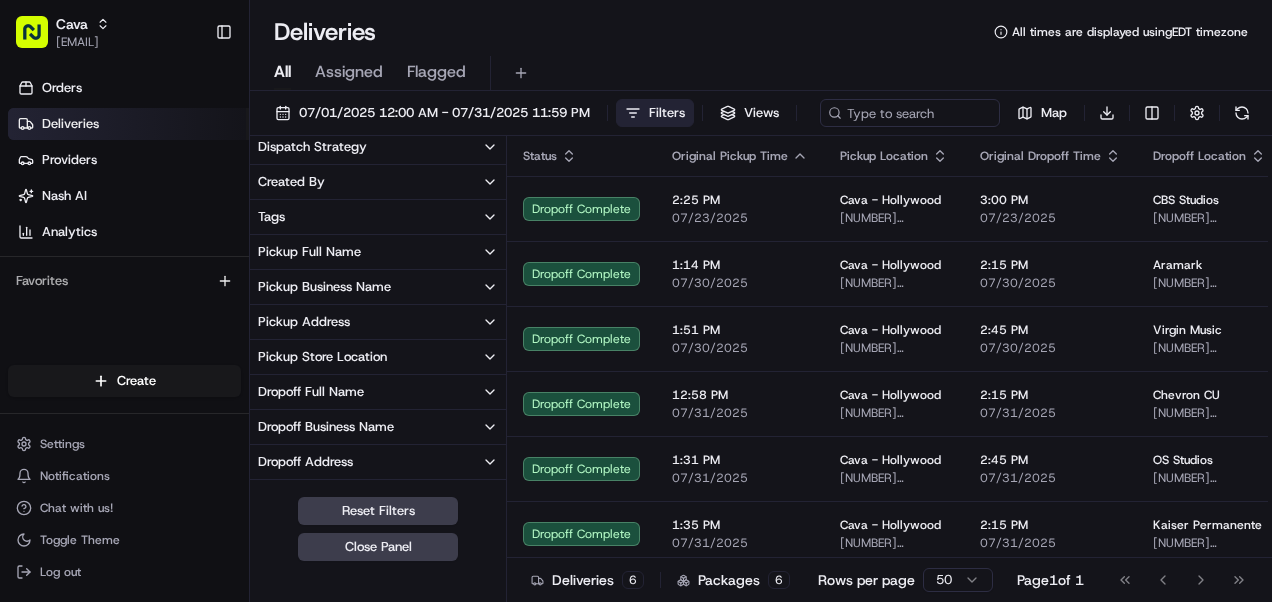 click on "Pickup Store Location" at bounding box center [378, 357] 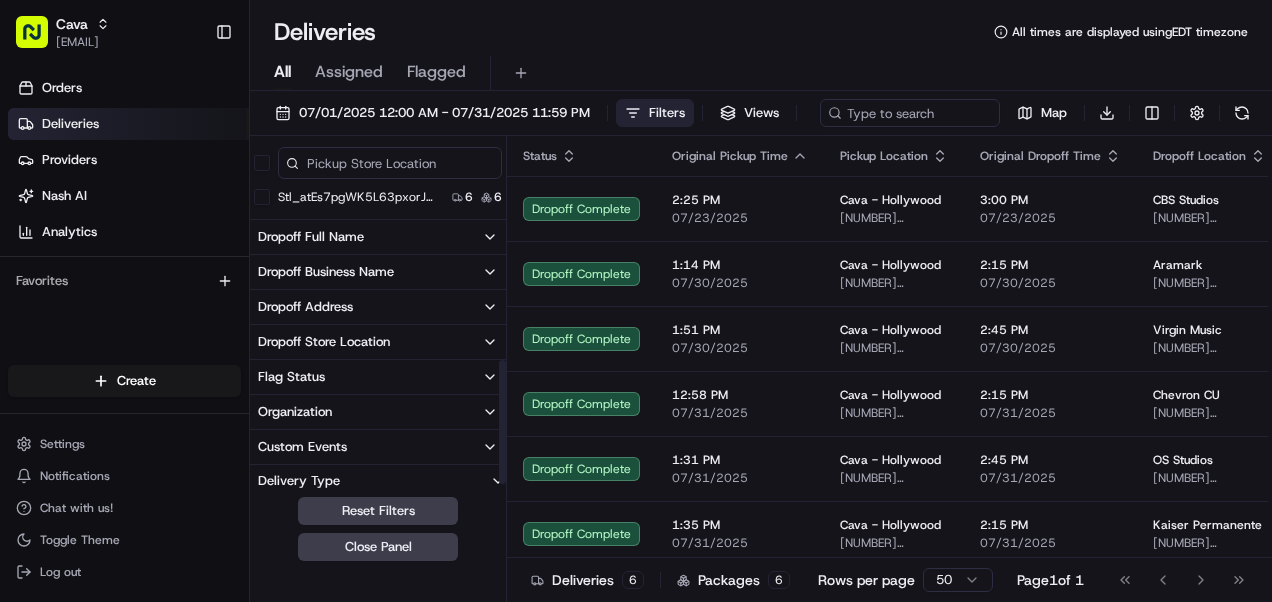 scroll, scrollTop: 634, scrollLeft: 0, axis: vertical 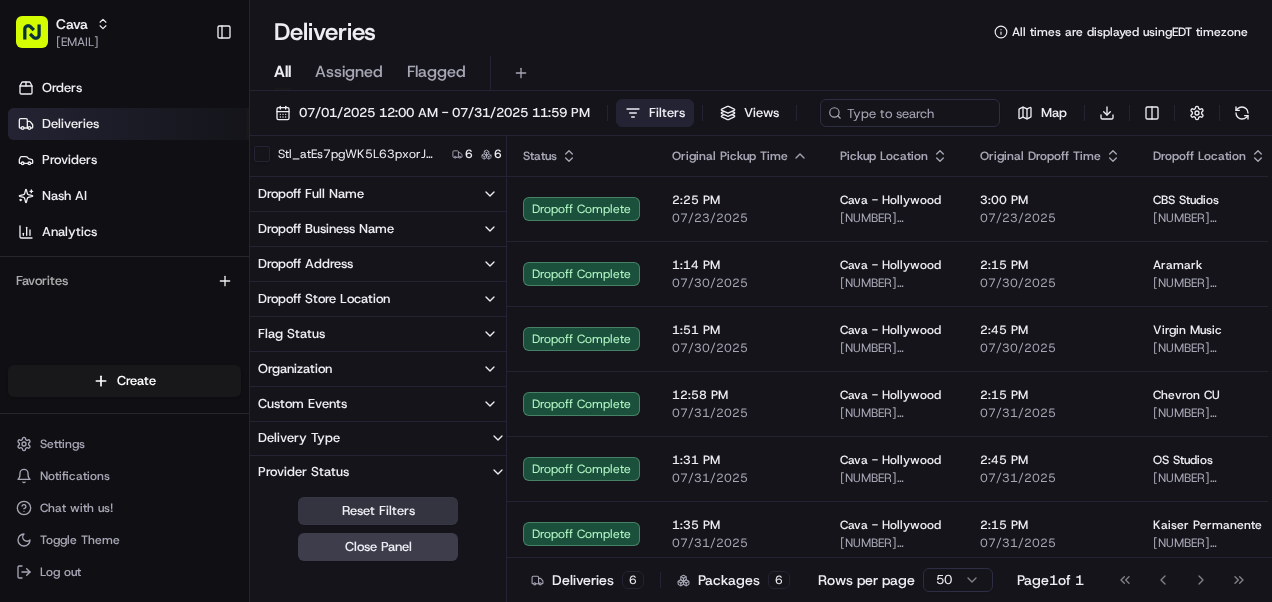 click on "Reset Filters" at bounding box center (378, 511) 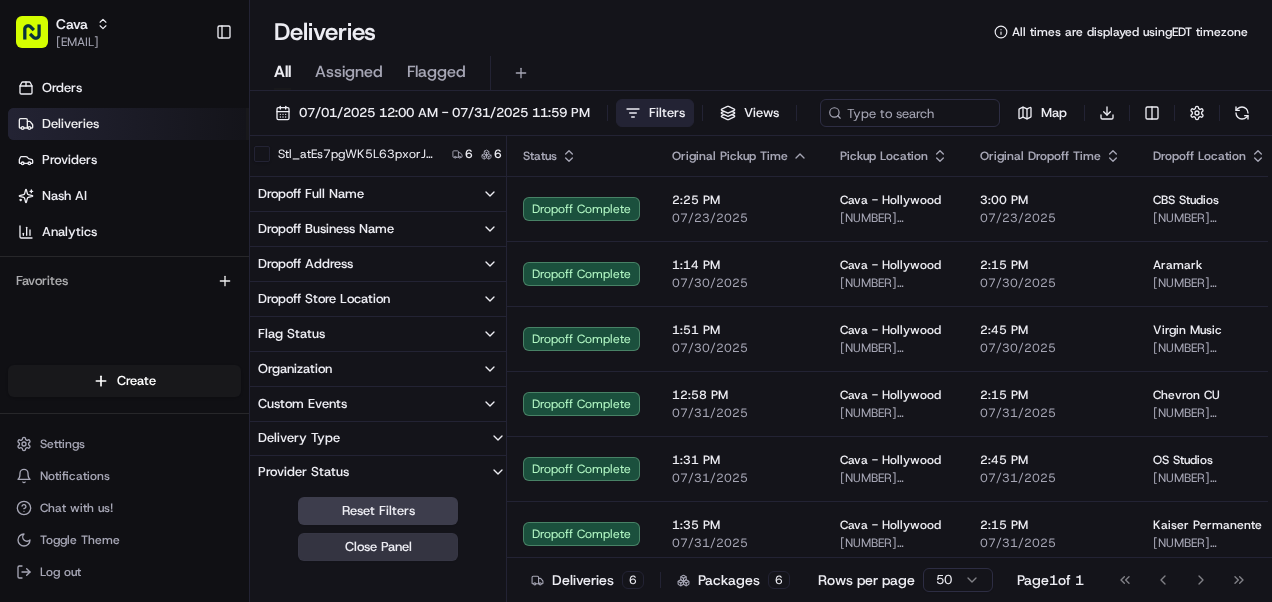 click on "Close Panel" at bounding box center (378, 547) 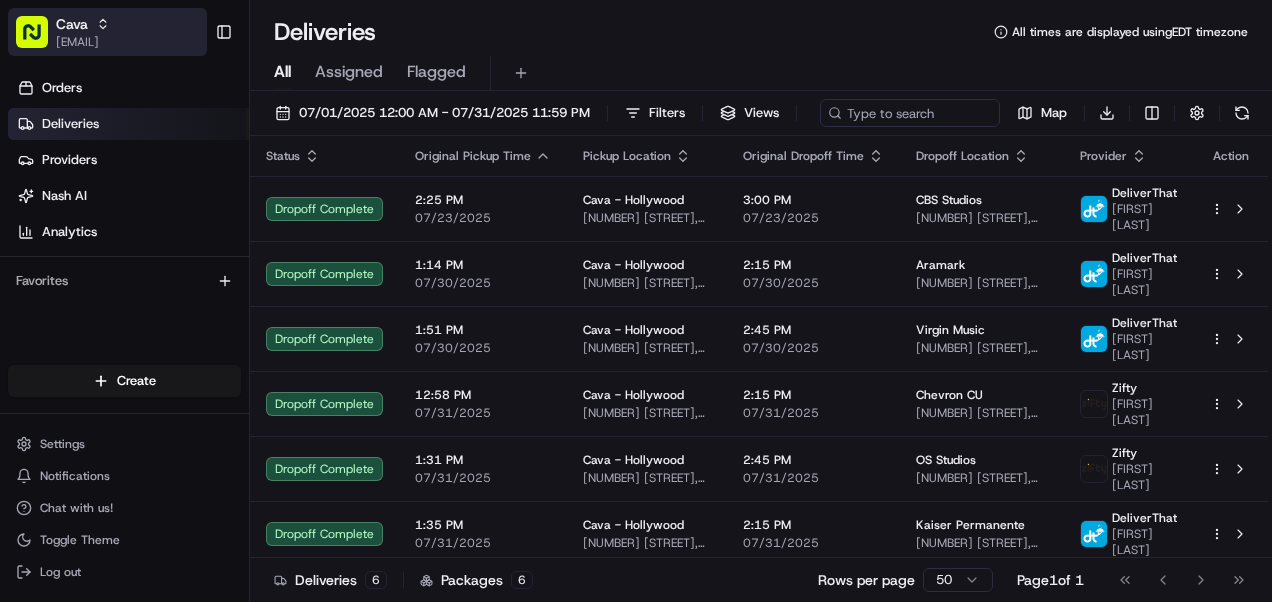 click on "Cava" at bounding box center [83, 24] 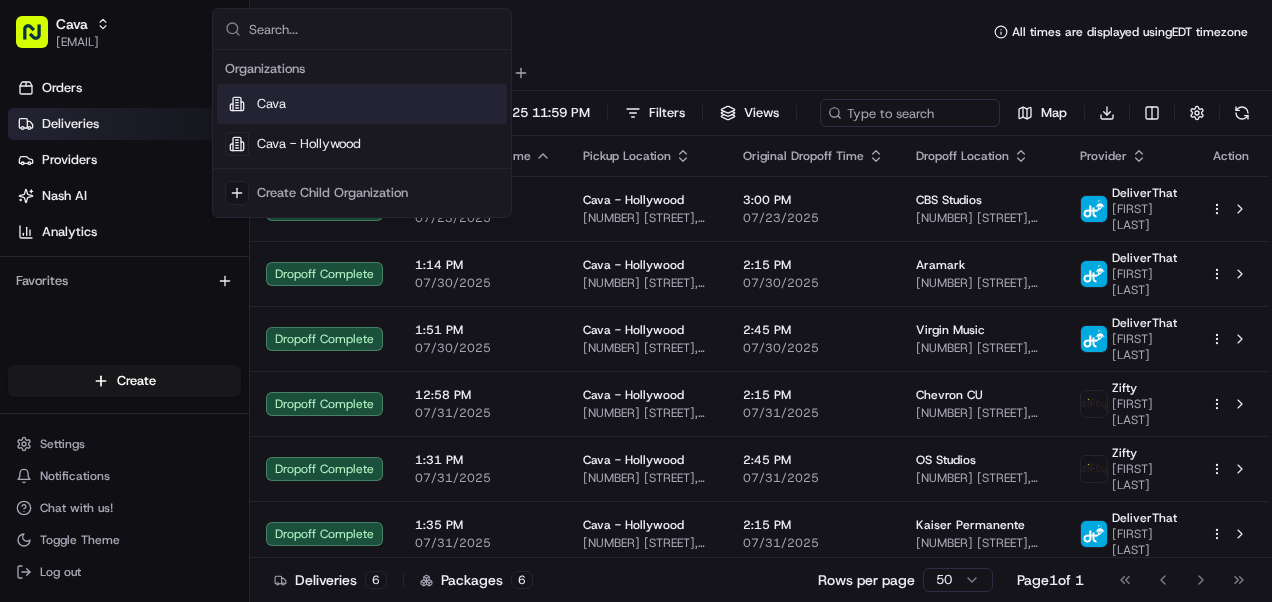 click on "Cava" at bounding box center [271, 104] 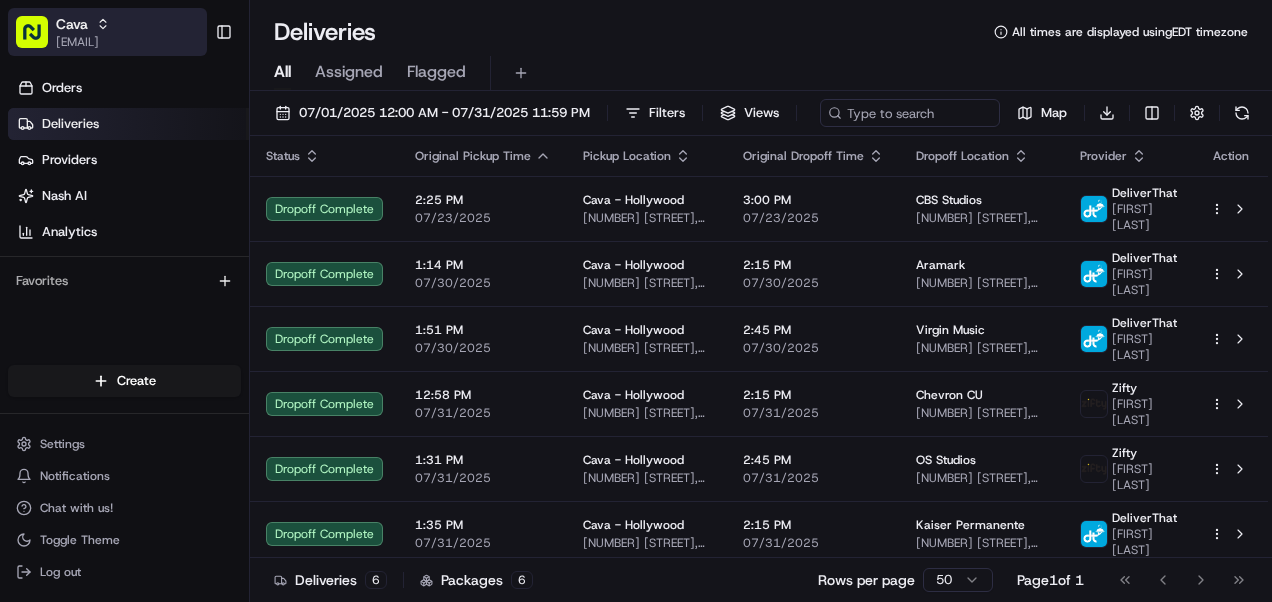 click on "Cava" at bounding box center (72, 24) 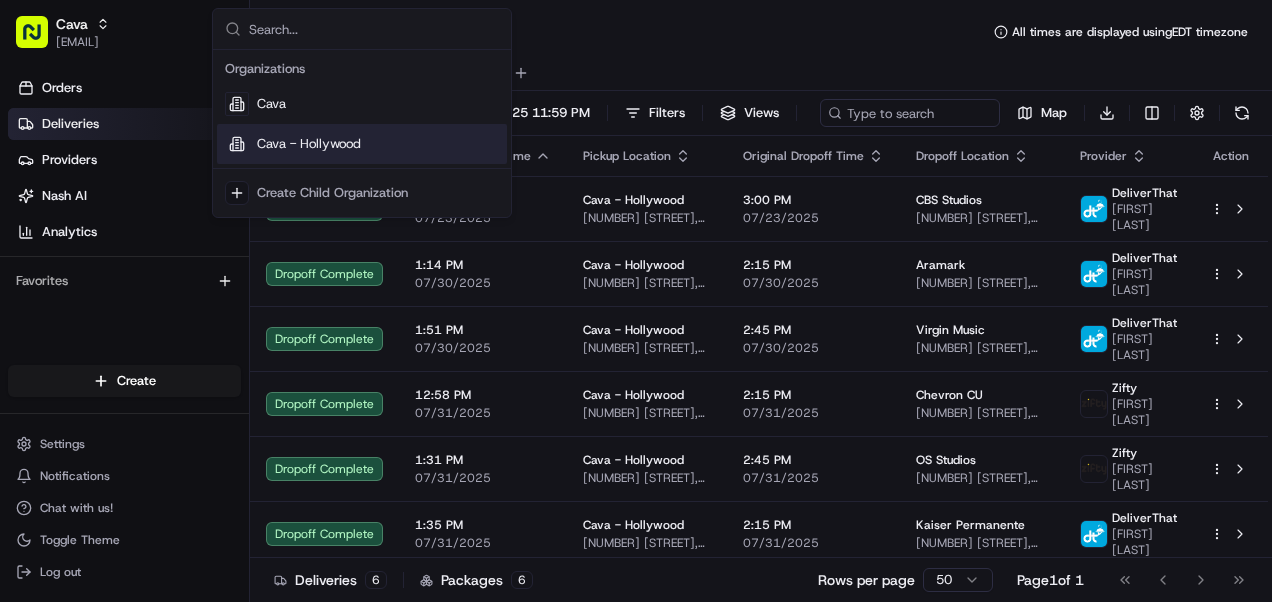 click on "Cava - Hollywood" at bounding box center [309, 144] 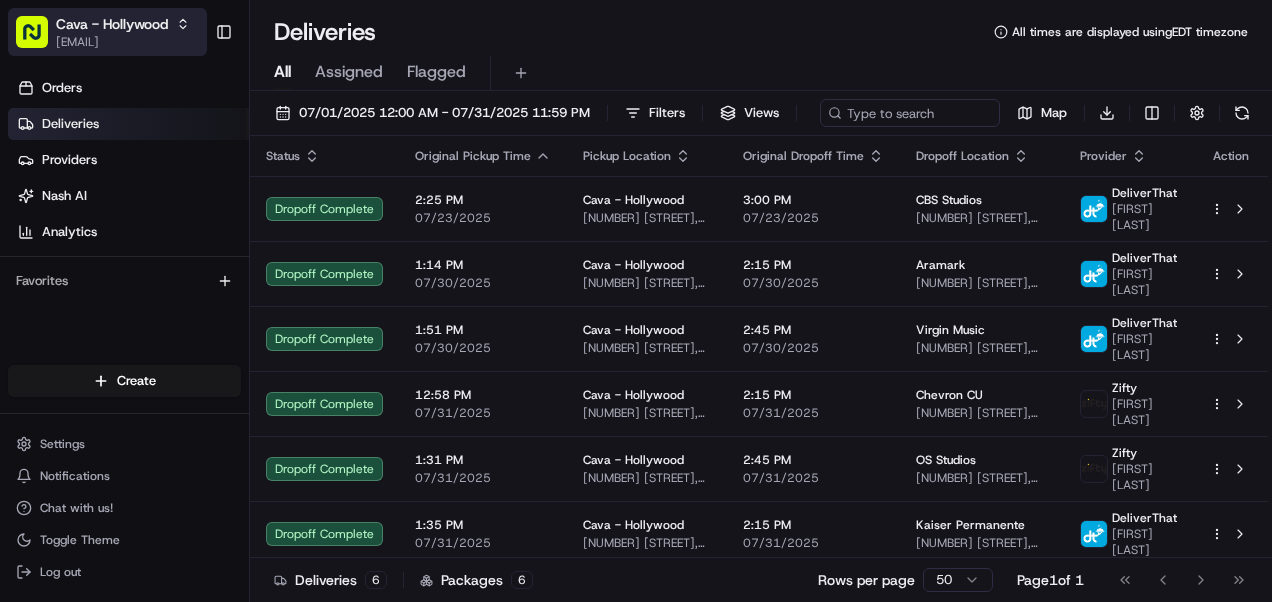 click on "Cava - Hollywood" at bounding box center [112, 24] 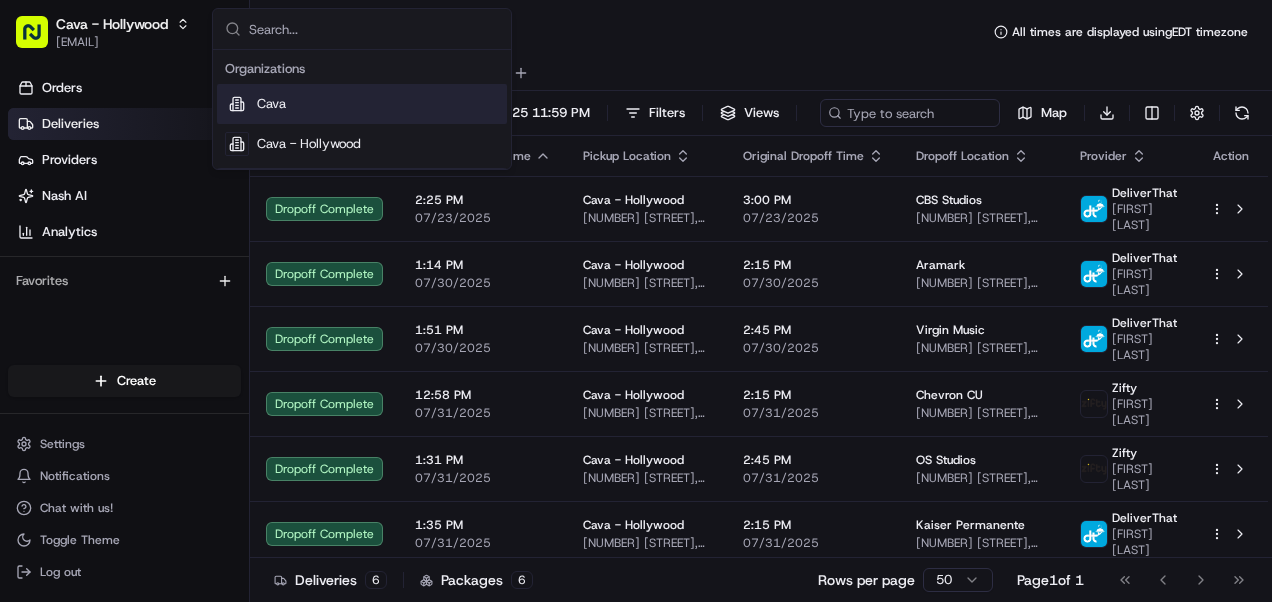 click on "Cava" at bounding box center (362, 104) 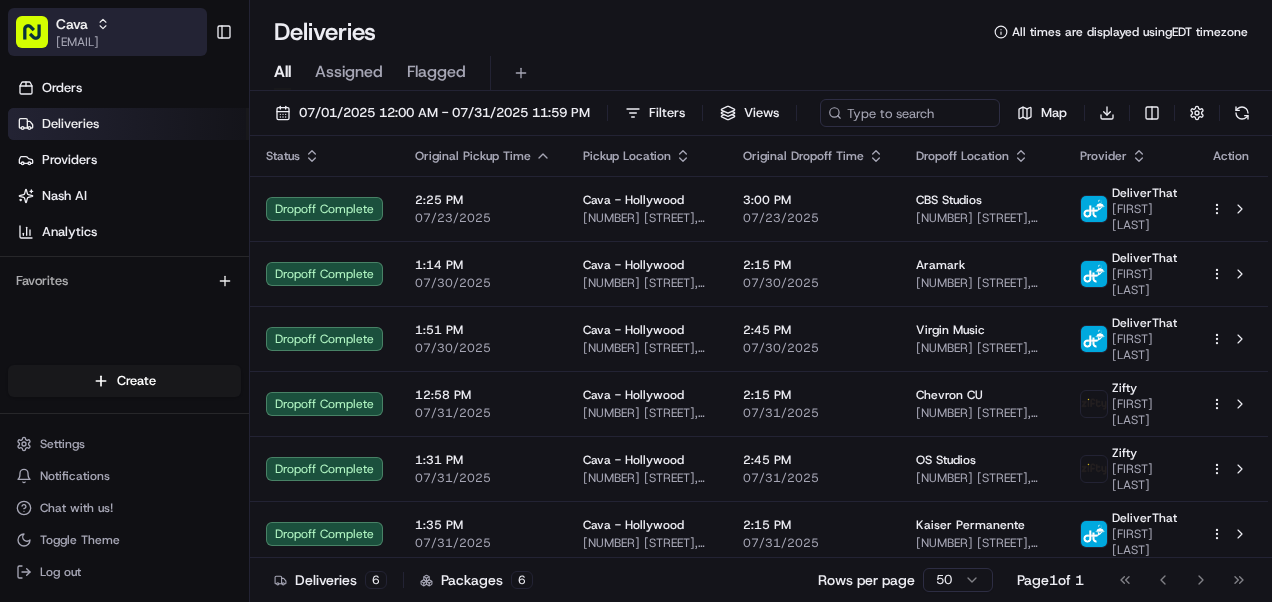 click on "[EMAIL]" at bounding box center (83, 42) 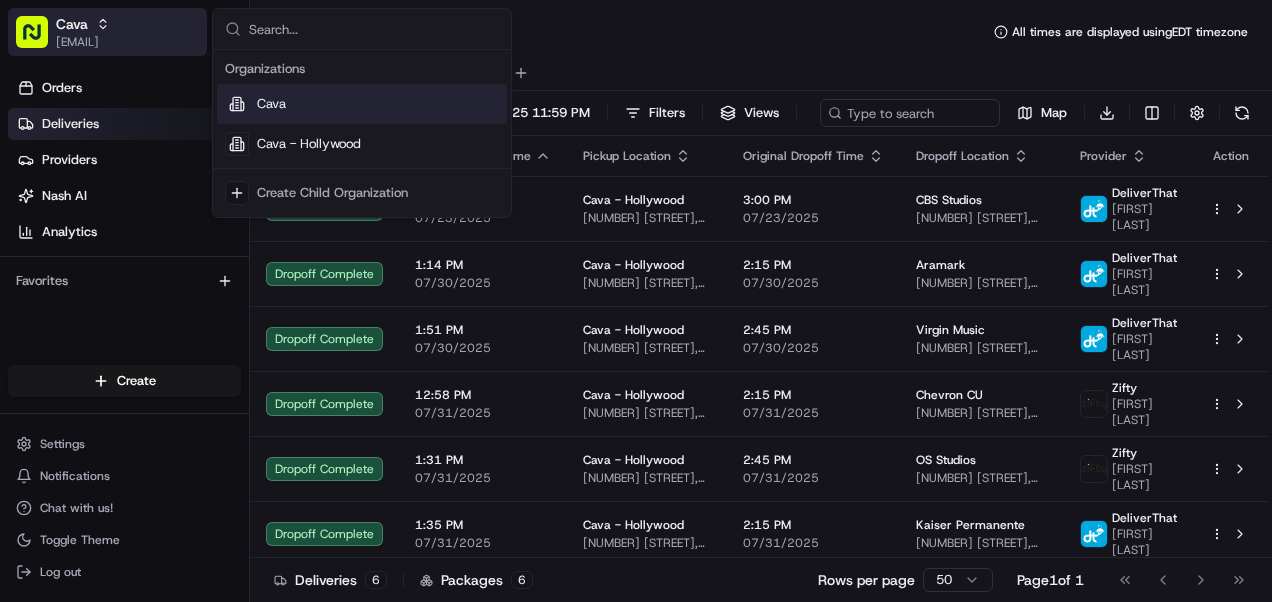 click 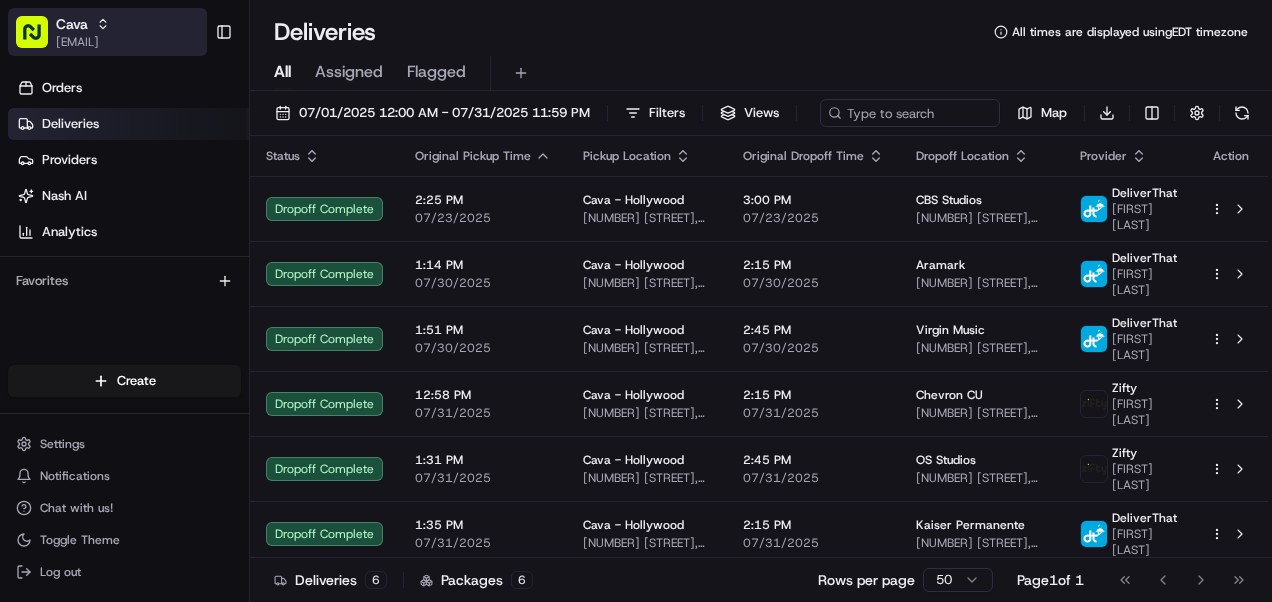 click on "Cava" at bounding box center [83, 24] 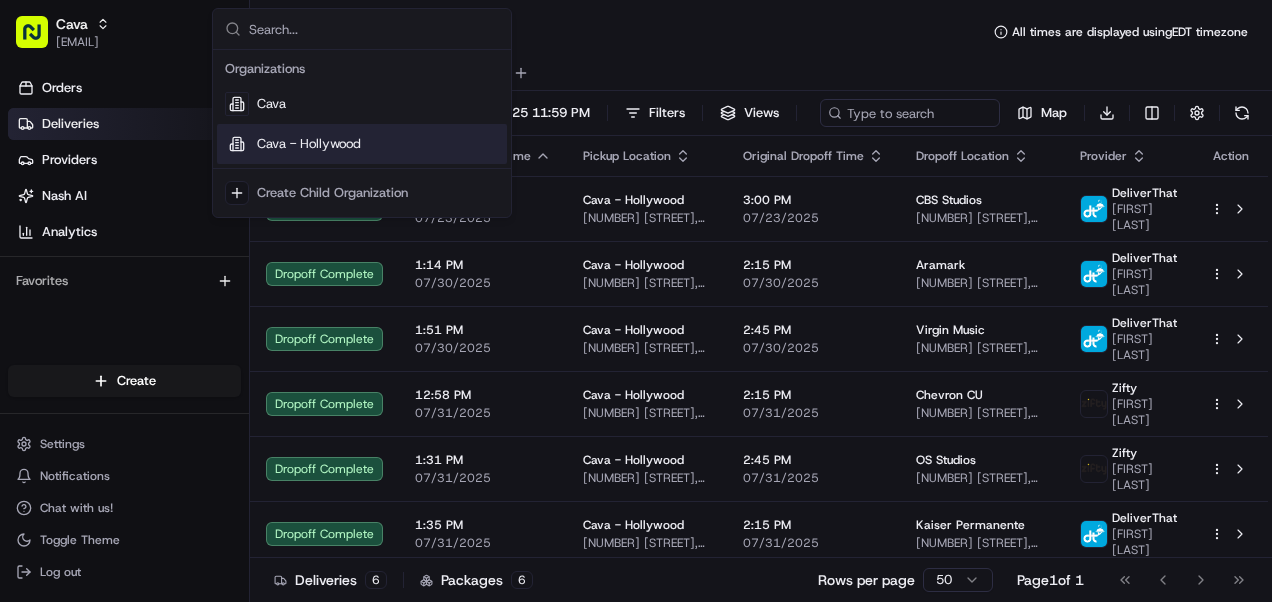 click on "Cava - Hollywood" at bounding box center (362, 144) 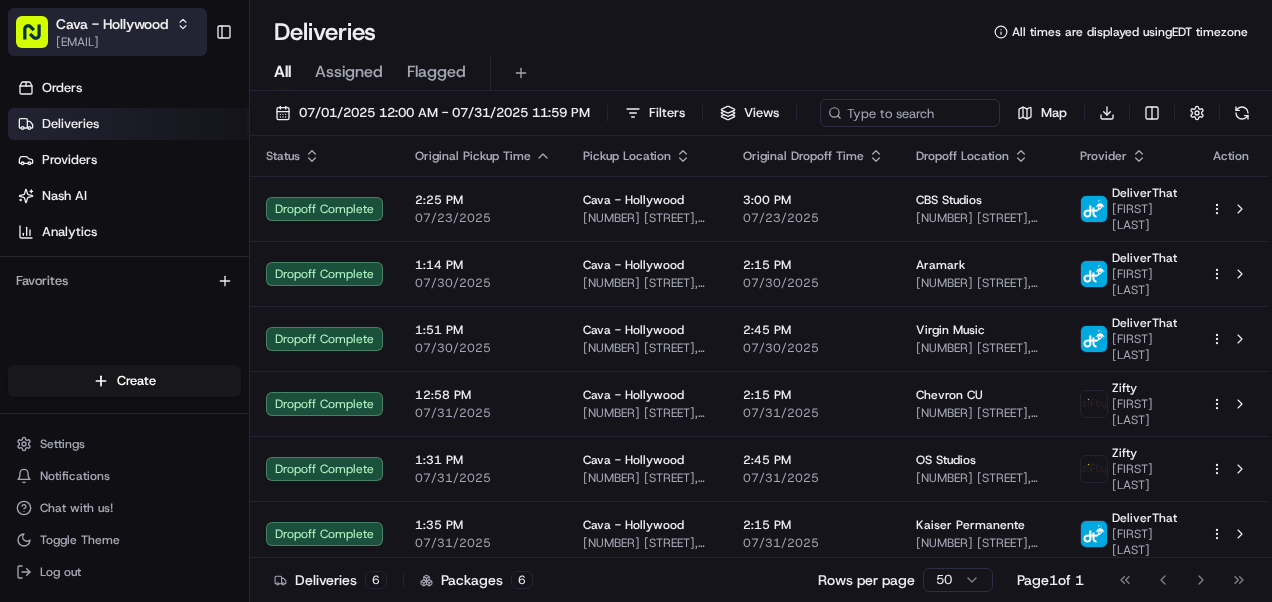 click on "[EMAIL]" at bounding box center [123, 42] 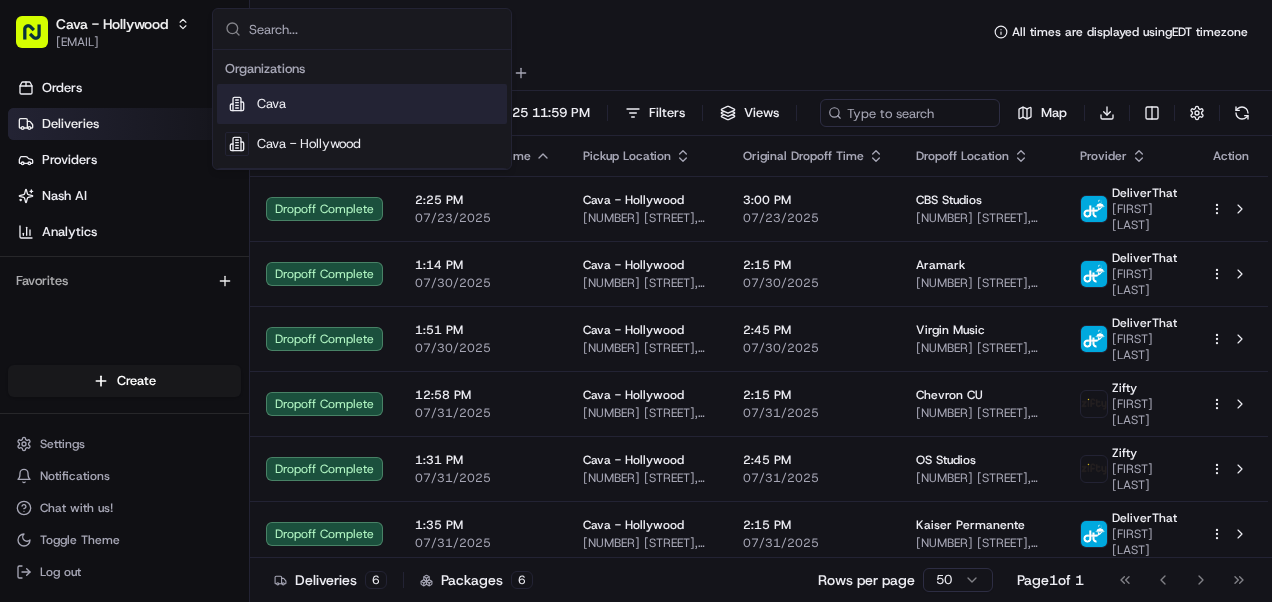 click on "Cava" at bounding box center [271, 104] 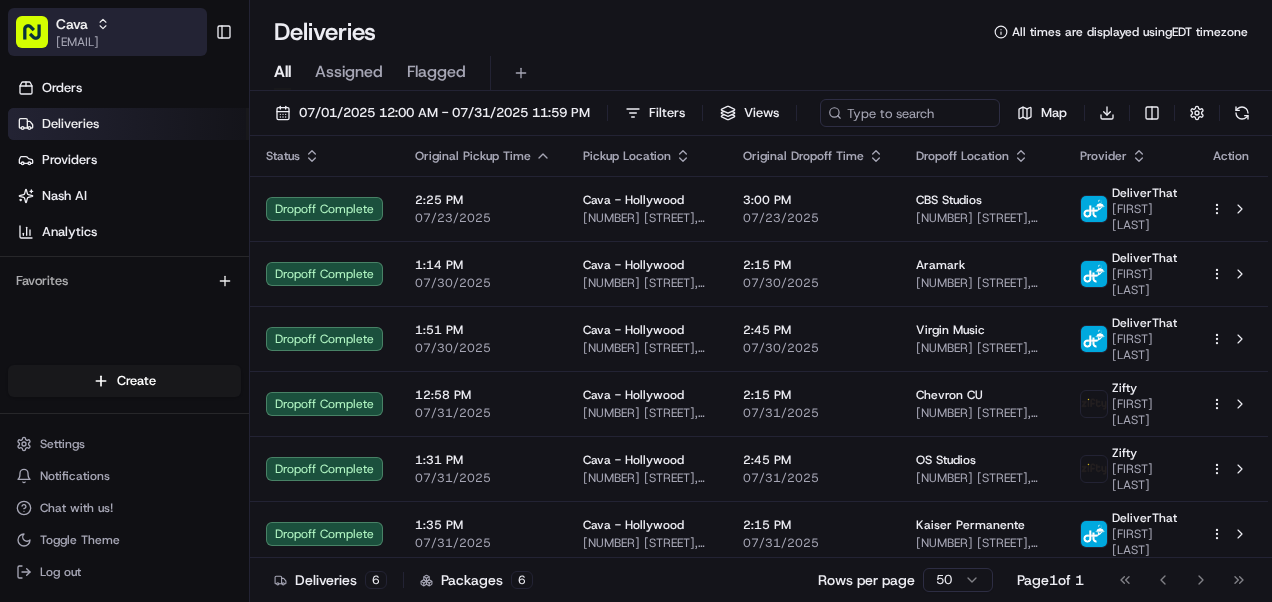 click on "[EMAIL]" at bounding box center (83, 42) 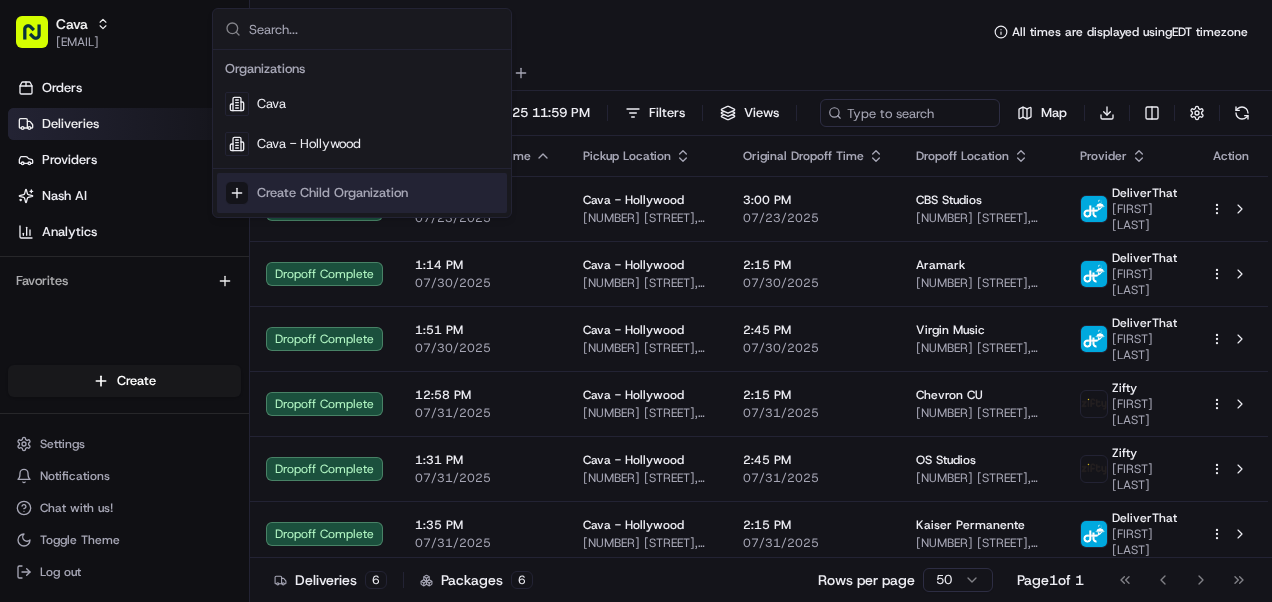 click on "Create Child Organization" at bounding box center (332, 193) 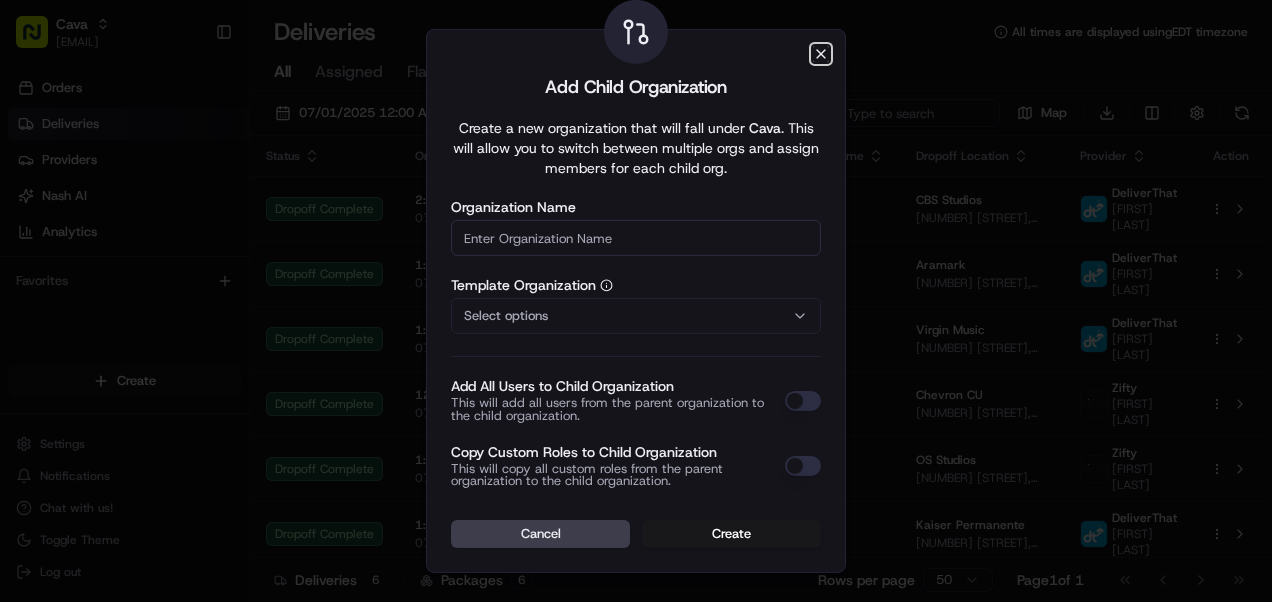 click 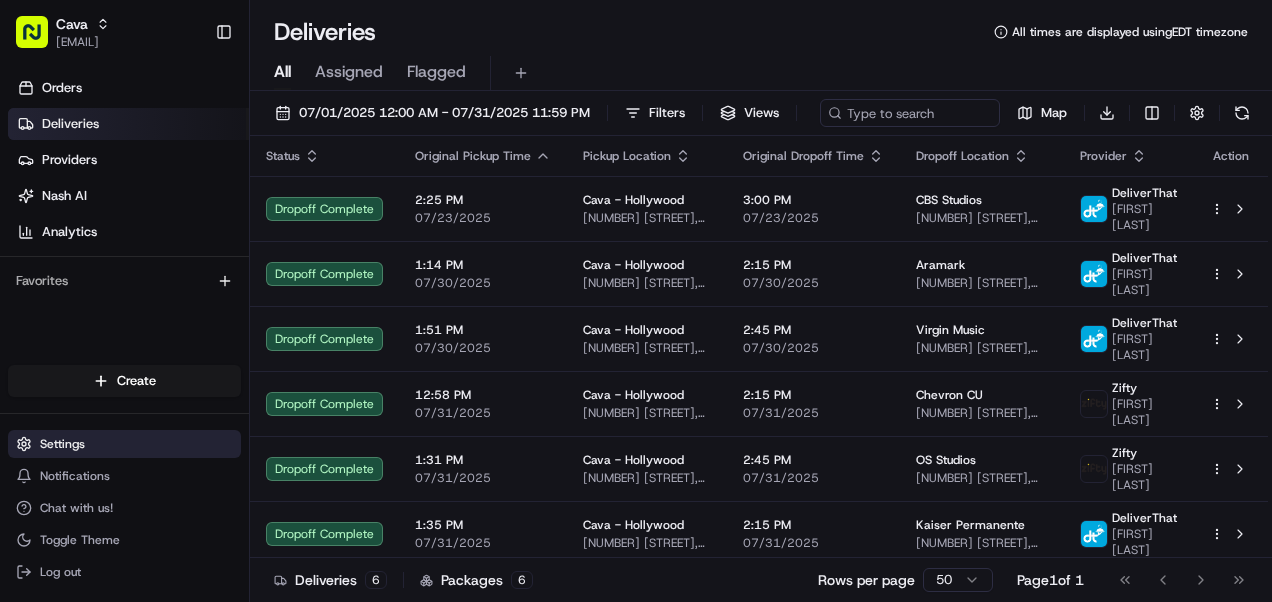 click on "Settings" at bounding box center [124, 444] 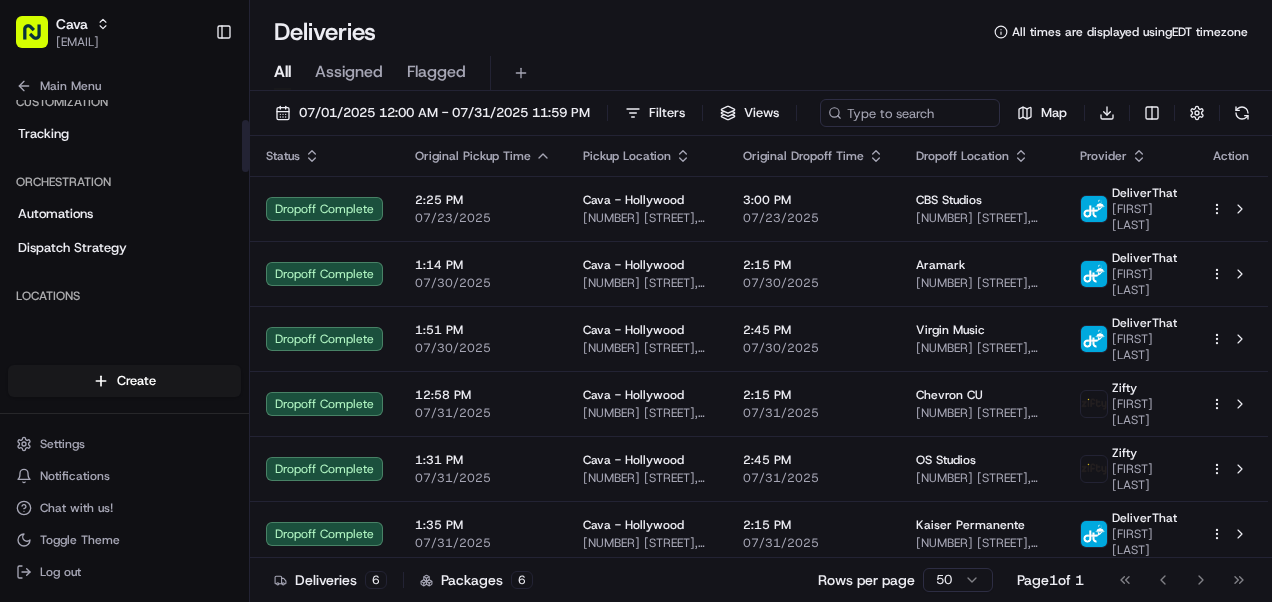 scroll, scrollTop: 0, scrollLeft: 0, axis: both 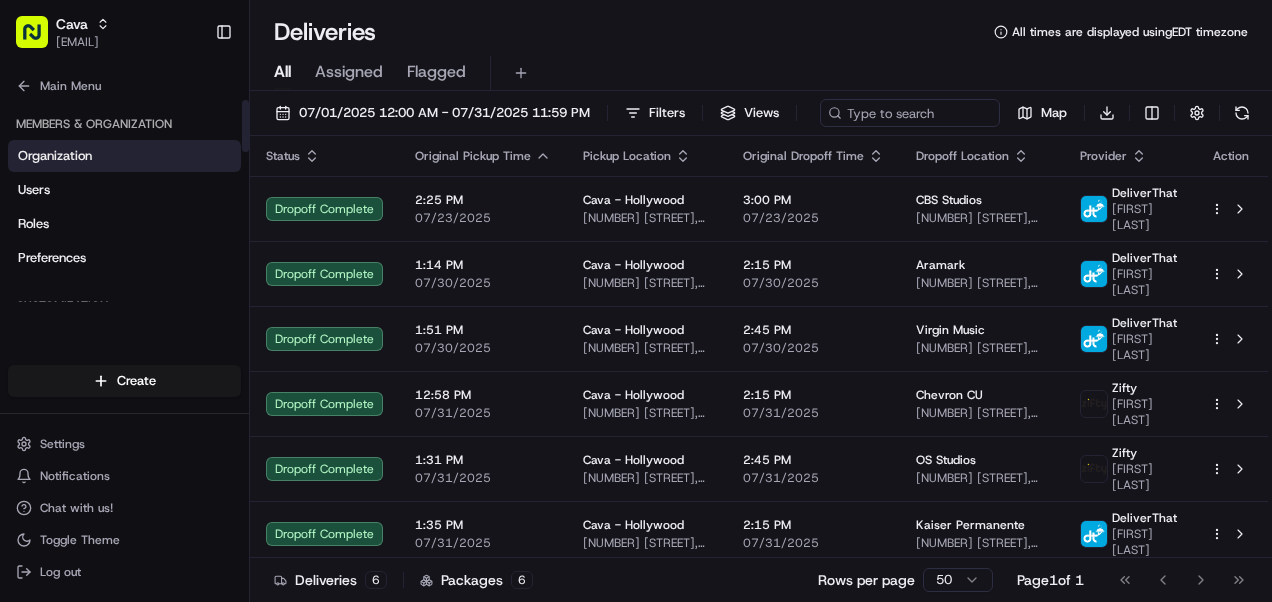click on "Organization" at bounding box center [55, 156] 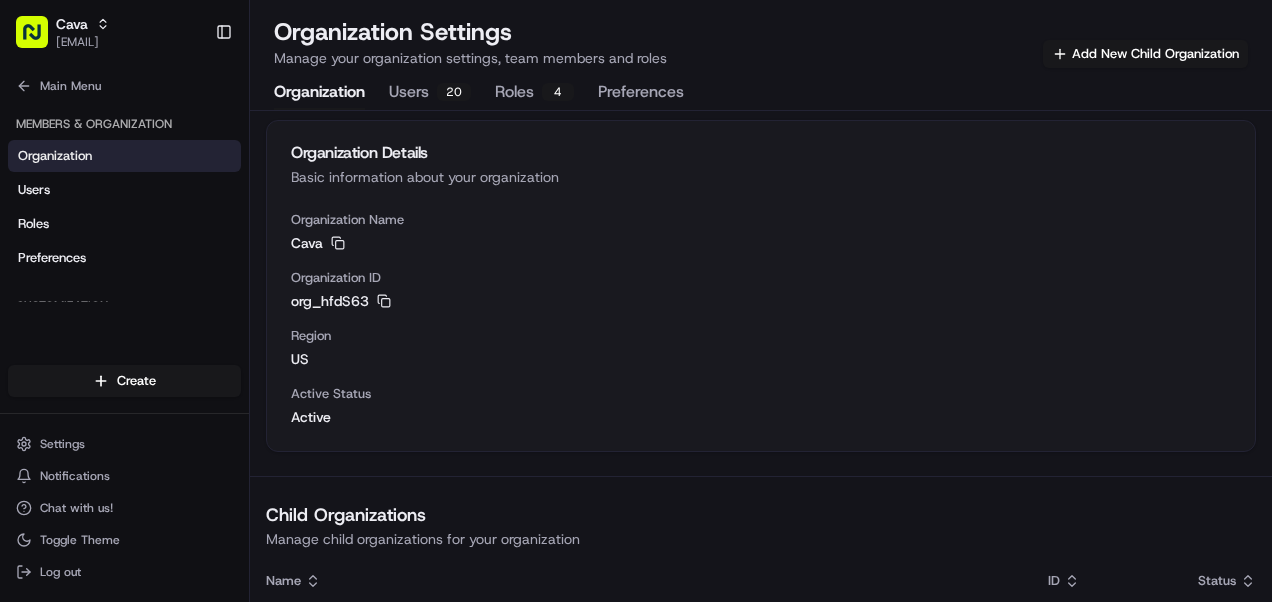 scroll, scrollTop: 8, scrollLeft: 0, axis: vertical 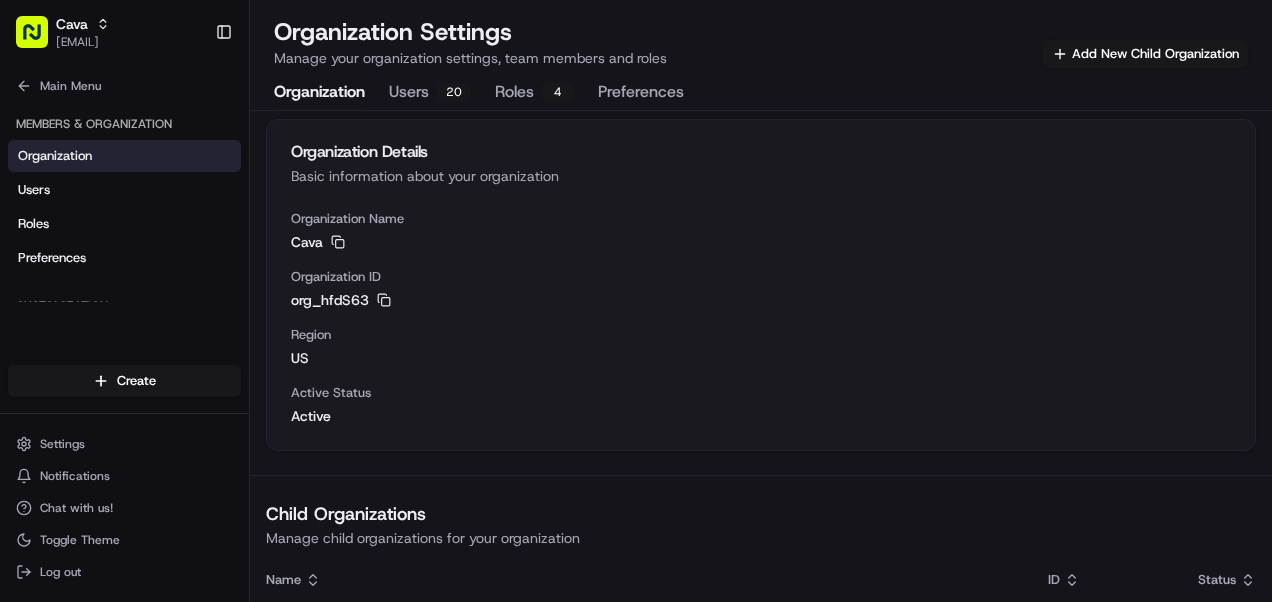click on "Users 20" at bounding box center [430, 93] 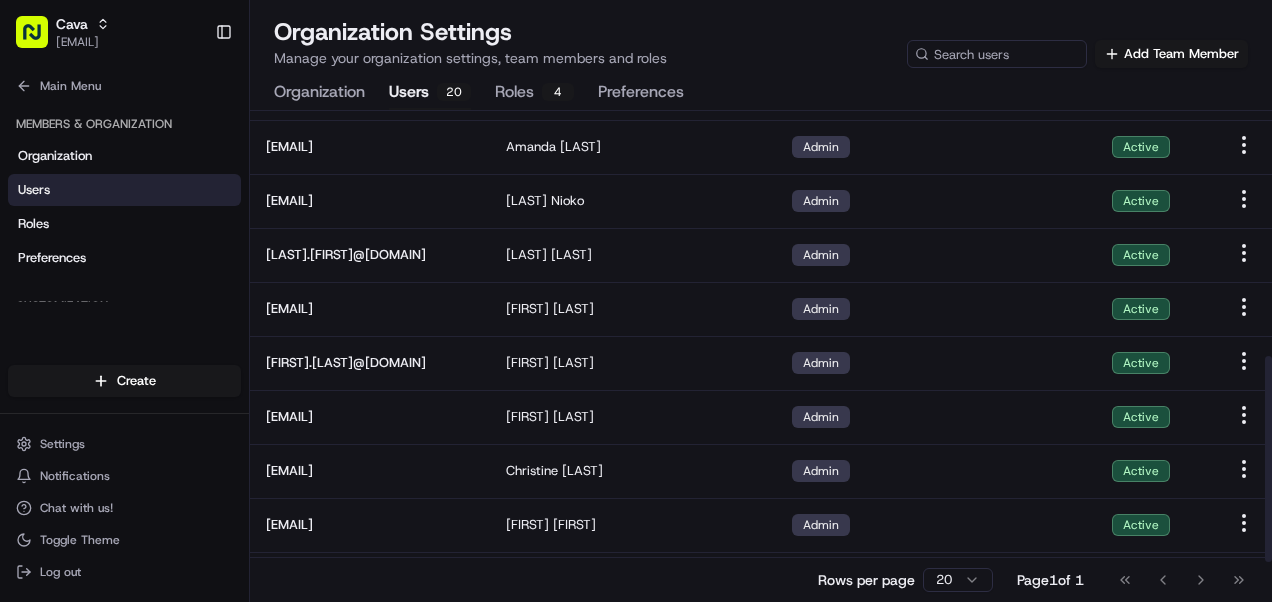 scroll, scrollTop: 681, scrollLeft: 0, axis: vertical 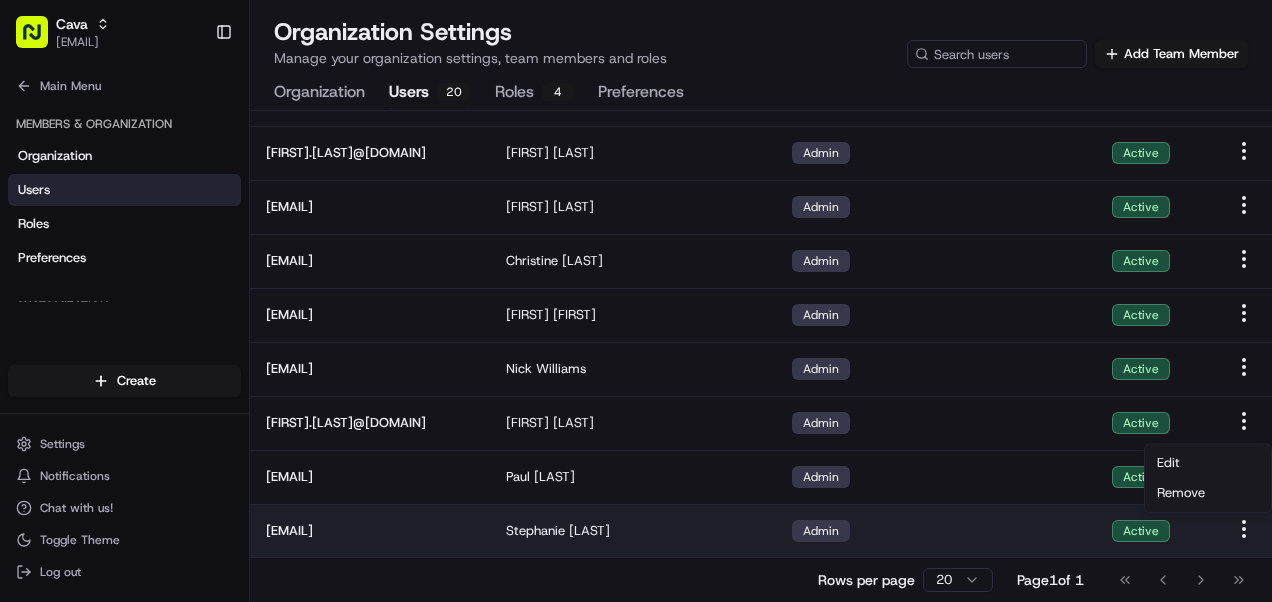 click on "Cava [EMAIL] Toggle Sidebar Orders Deliveries Providers Nash AI Analytics Favorites Main Menu Members & Organization Organization Users Roles Preferences Customization Tracking Orchestration Automations Dispatch Strategy Locations Pickup Locations Dropoff Locations Billing Billing Refund Requests Integrations Notification Triggers Webhooks API Keys Request Logs Create Settings Notifications Chat with us! Toggle Theme Log out Organization Settings Manage your organization settings, team members and roles Add Team Member Organization Users 20 Roles 4 Preferences Email Name Role Status [EMAIL] [FIRST] [LAST]  Owner Active [EMAIL] [FIRST] [LAST] Admin Active [EMAIL] [FIRST] [LAST] Admin Active [EMAIL] [FIRST] [LAST] Admin Active [EMAIL] [FIRST] [LAST] Admin Active [EMAIL] [FIRST] [LAST] Admin Active [EMAIL] [FIRST] [LAST] Admin Active [EMAIL] [FIRST] [LAST] [LAST]" at bounding box center [636, 301] 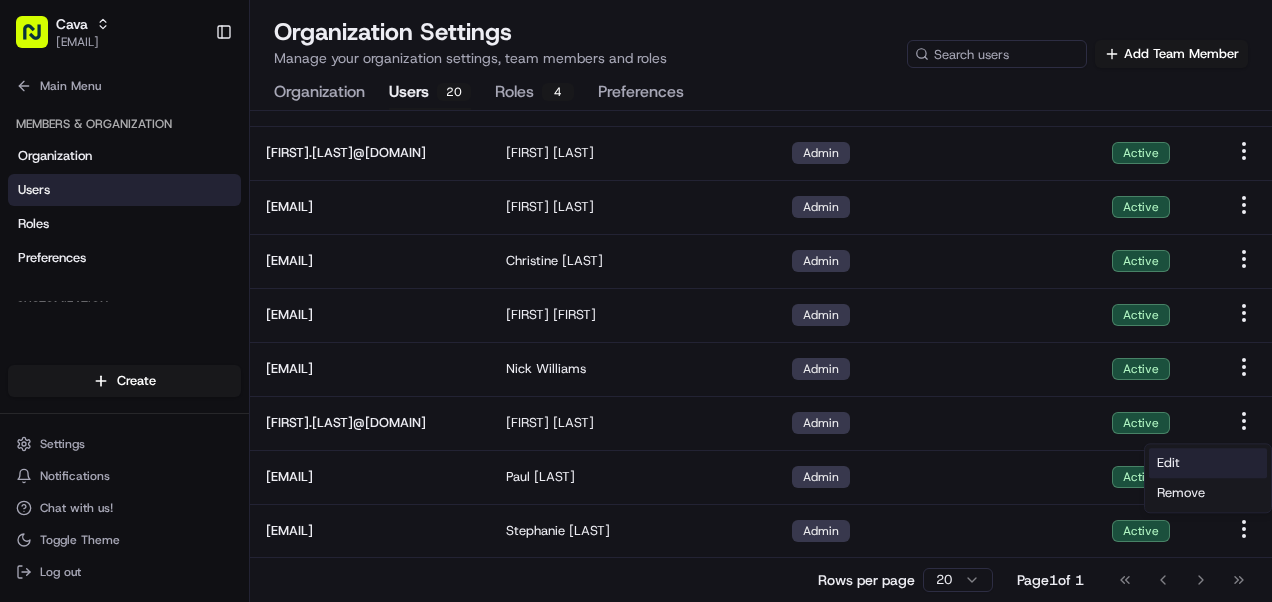 click on "Edit" at bounding box center [1208, 463] 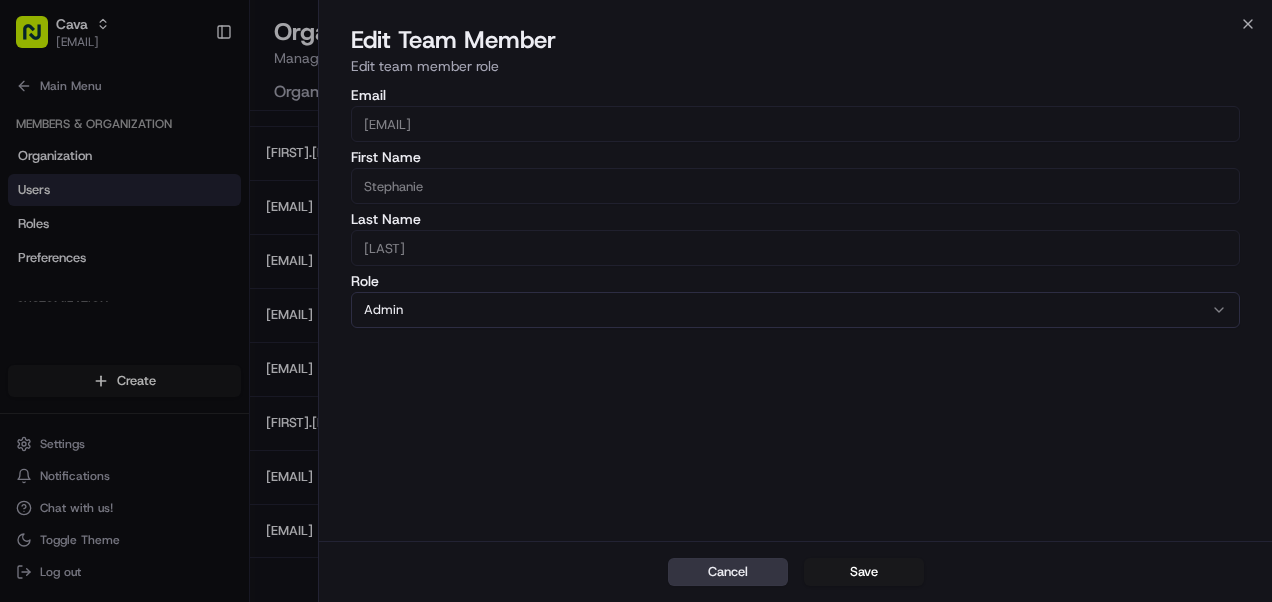 click on "Cancel" at bounding box center [728, 572] 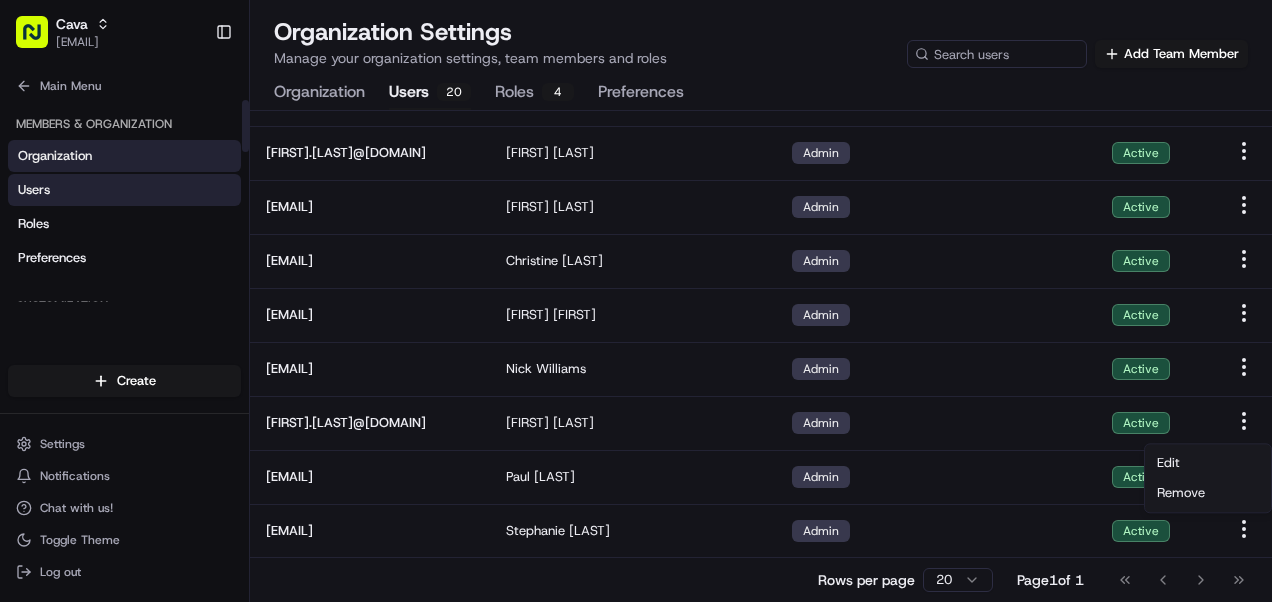 click on "Organization" at bounding box center (55, 156) 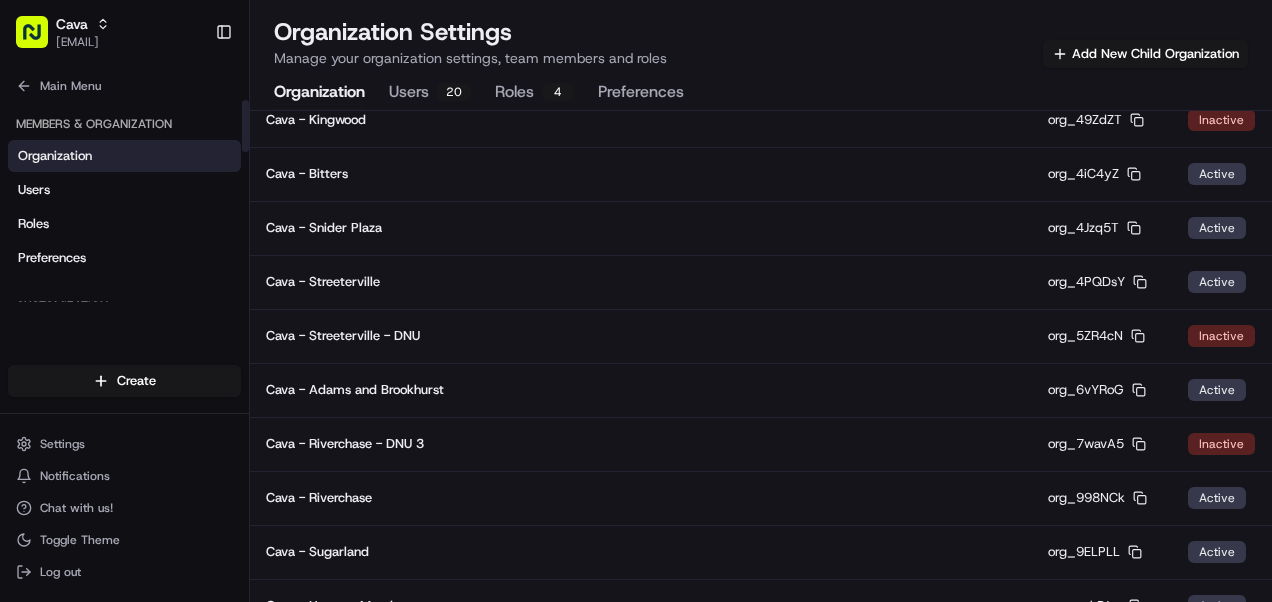 scroll, scrollTop: 1134, scrollLeft: 0, axis: vertical 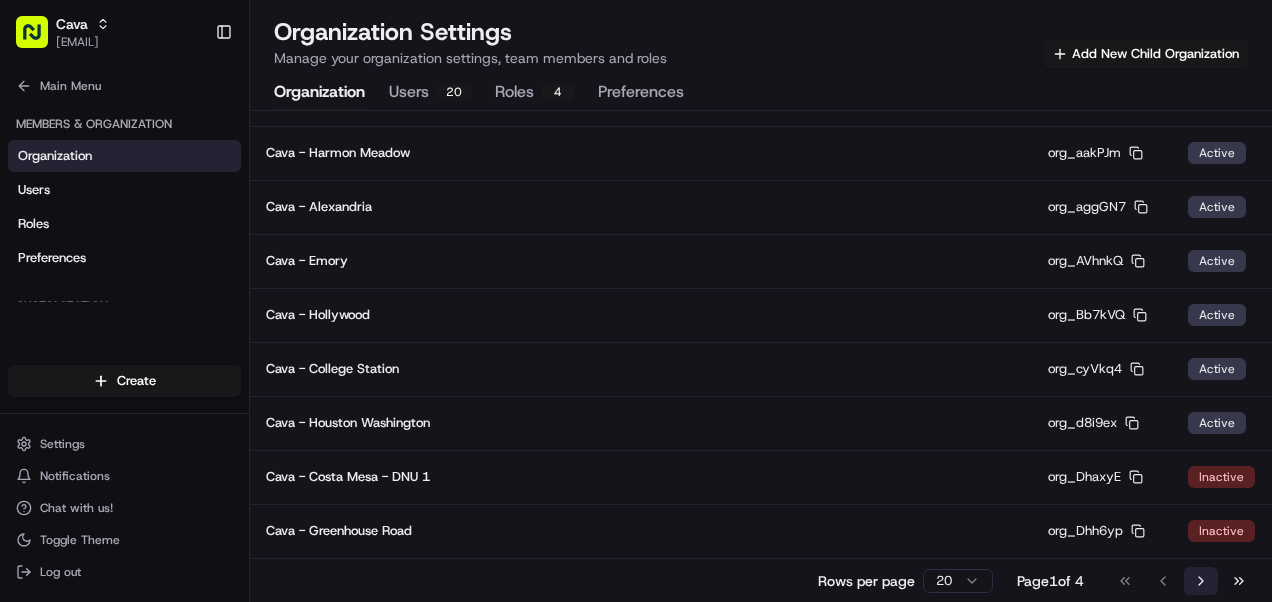 click on "Go to next page" at bounding box center [1201, 581] 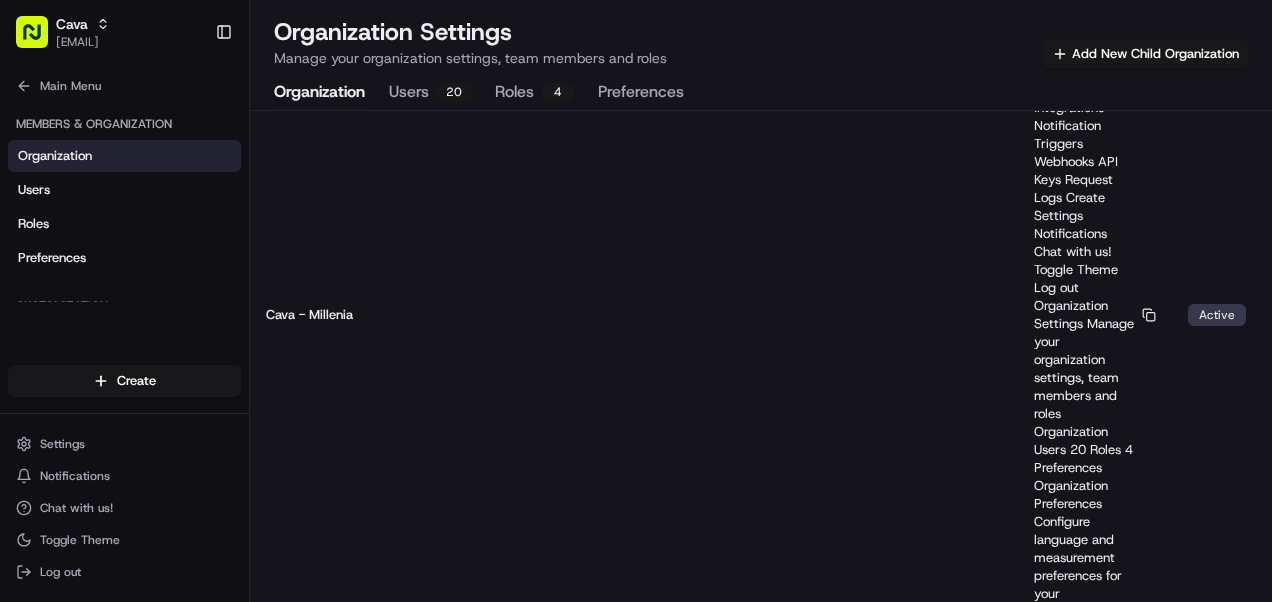 click on "Go to next page" at bounding box center (1201, 1876) 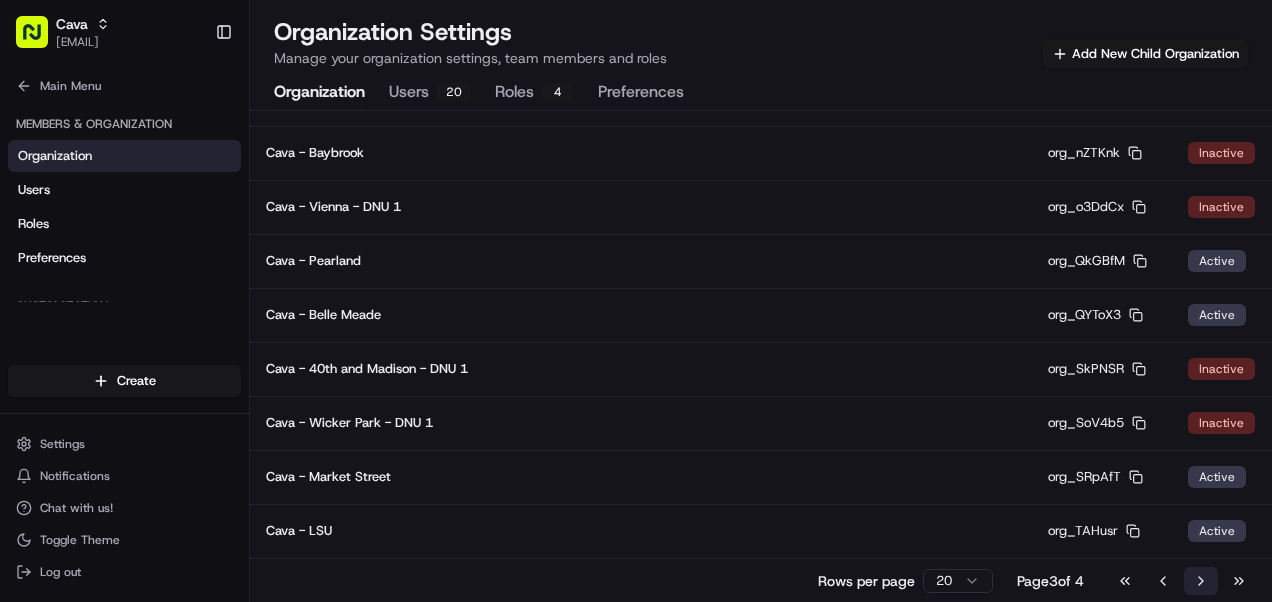 click on "Go to next page" at bounding box center (1201, 581) 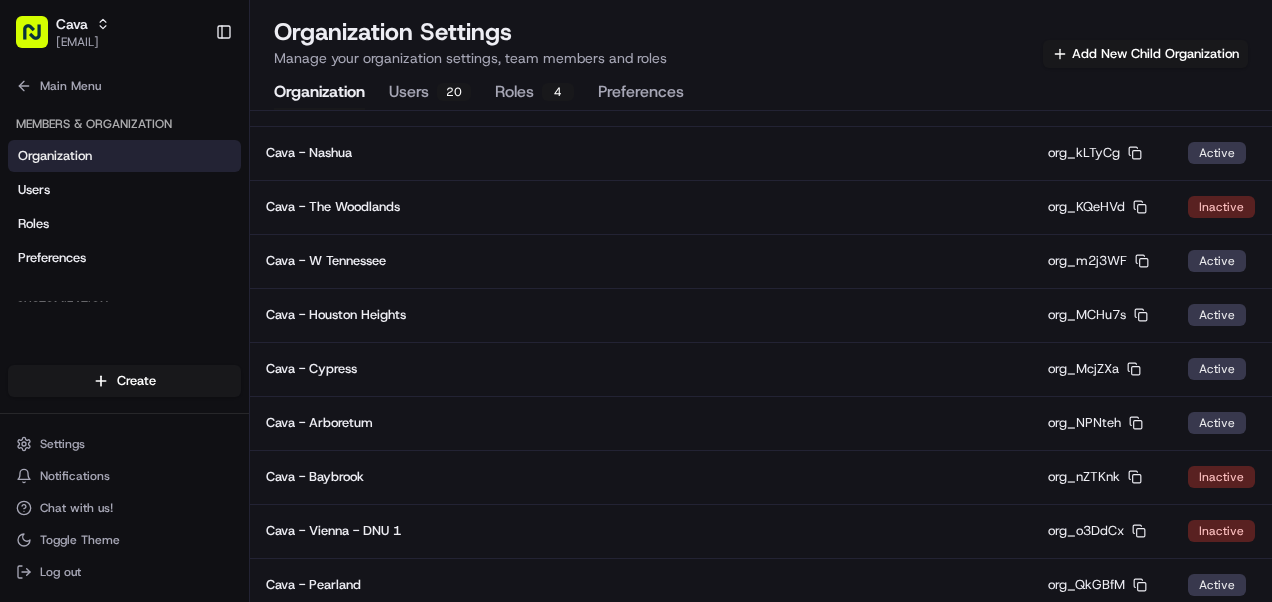 click on "Go to first page Go to previous page Go to next page Go to last page" at bounding box center (1182, 905) 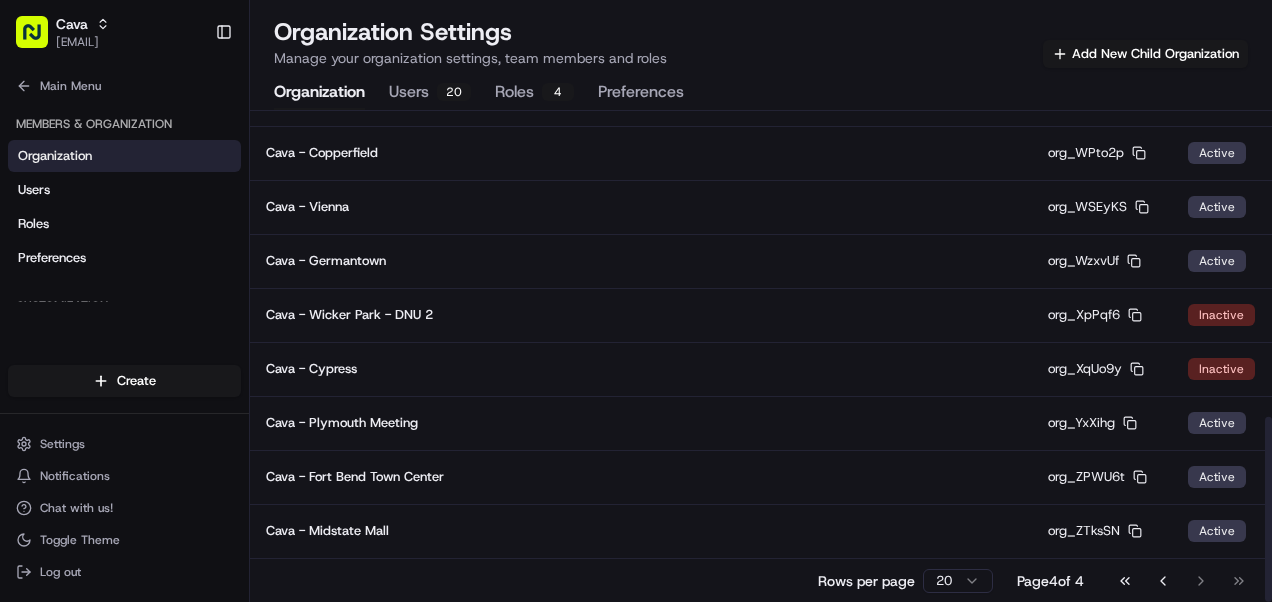 click on "Go to first page Go to previous page Go to next page Go to last page" at bounding box center [1182, 581] 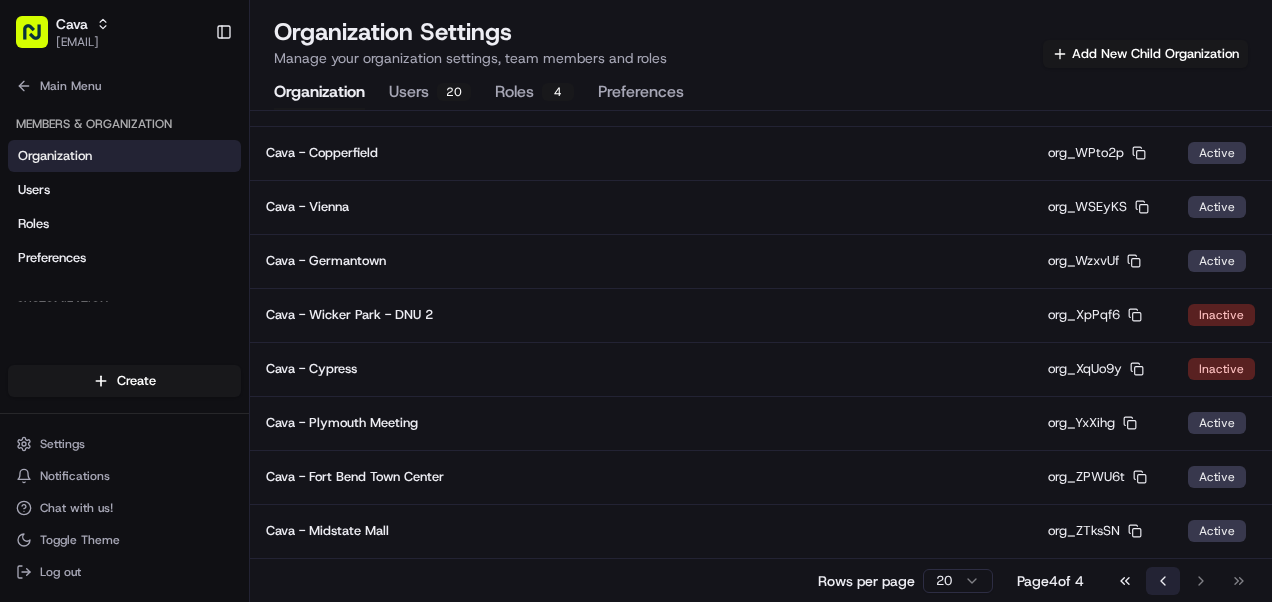 click on "Go to previous page" at bounding box center (1163, 581) 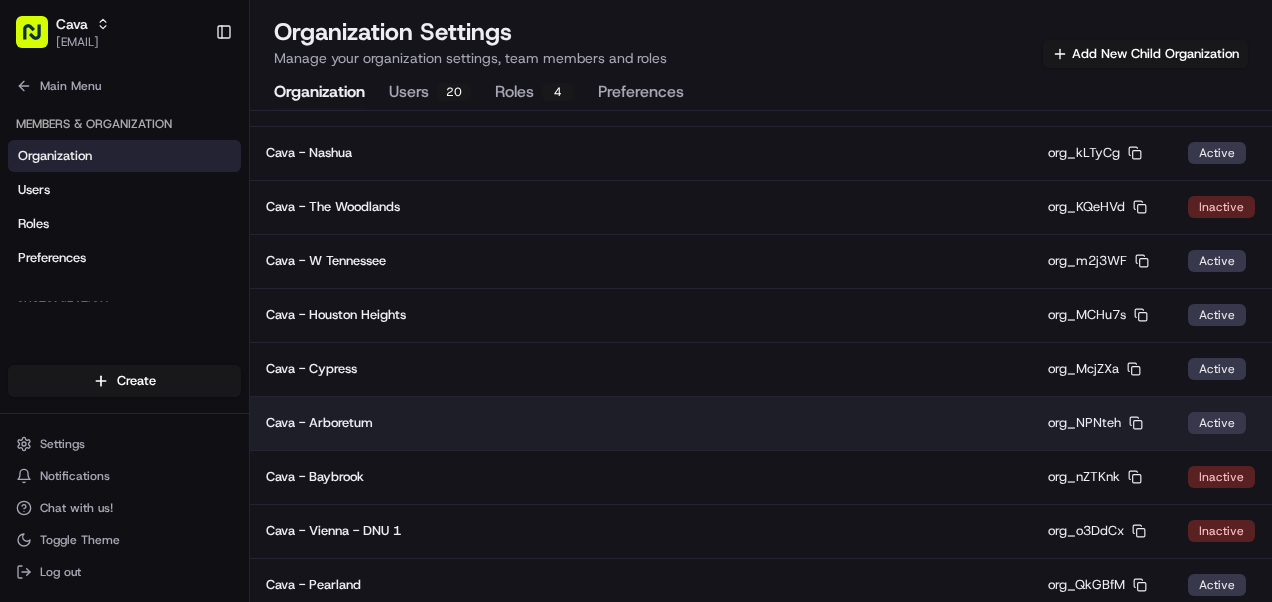 scroll, scrollTop: 1134, scrollLeft: 0, axis: vertical 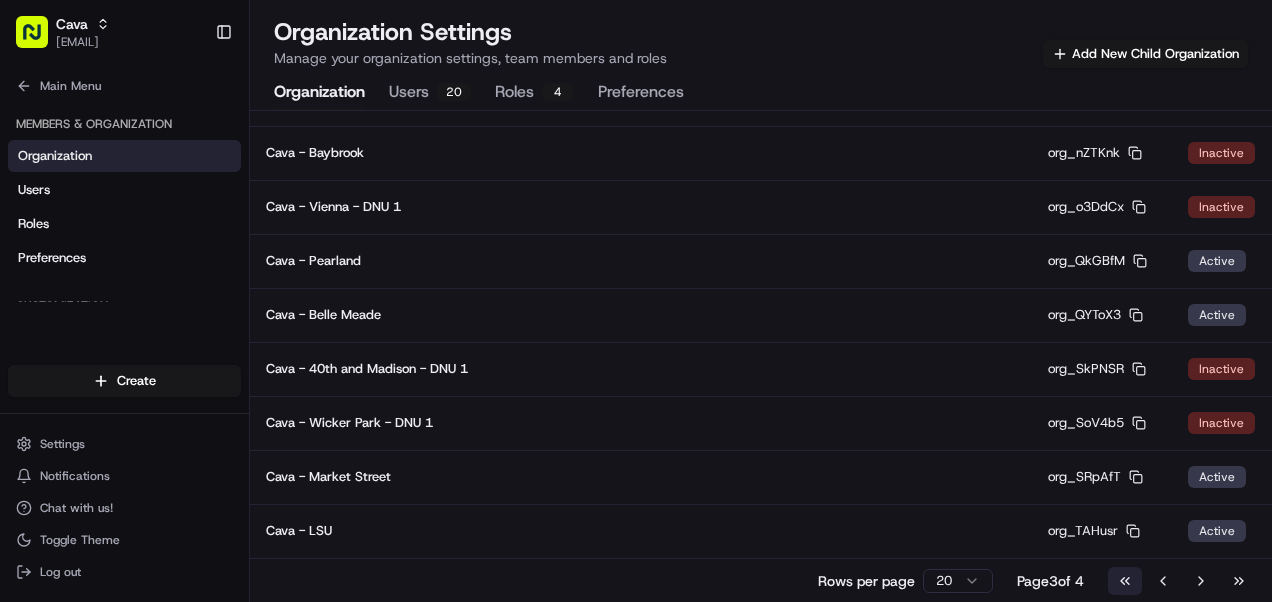 click on "Go to first page" at bounding box center [1125, 581] 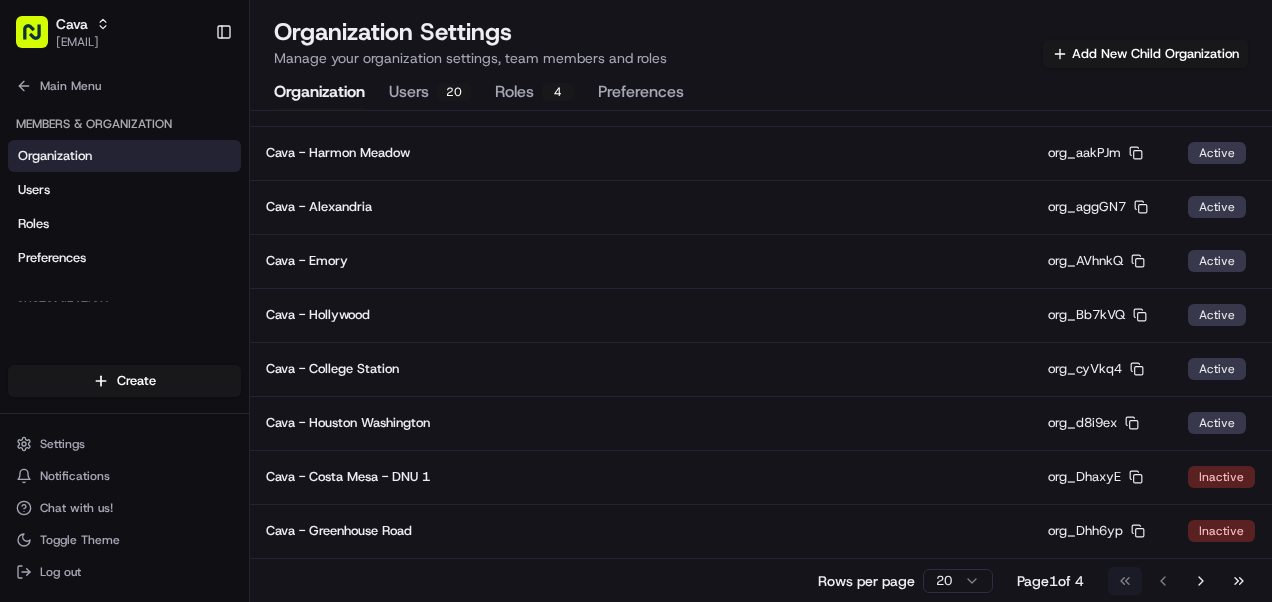 click on "Go to first page Go to previous page Go to next page Go to last page" at bounding box center (1182, 581) 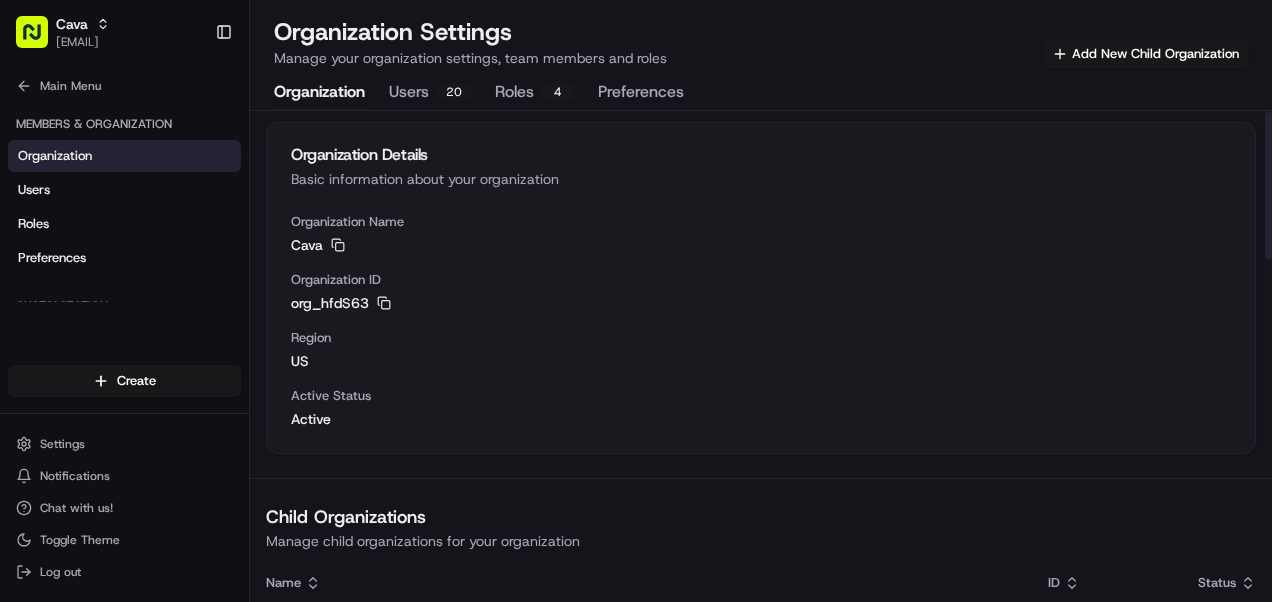 scroll, scrollTop: 0, scrollLeft: 0, axis: both 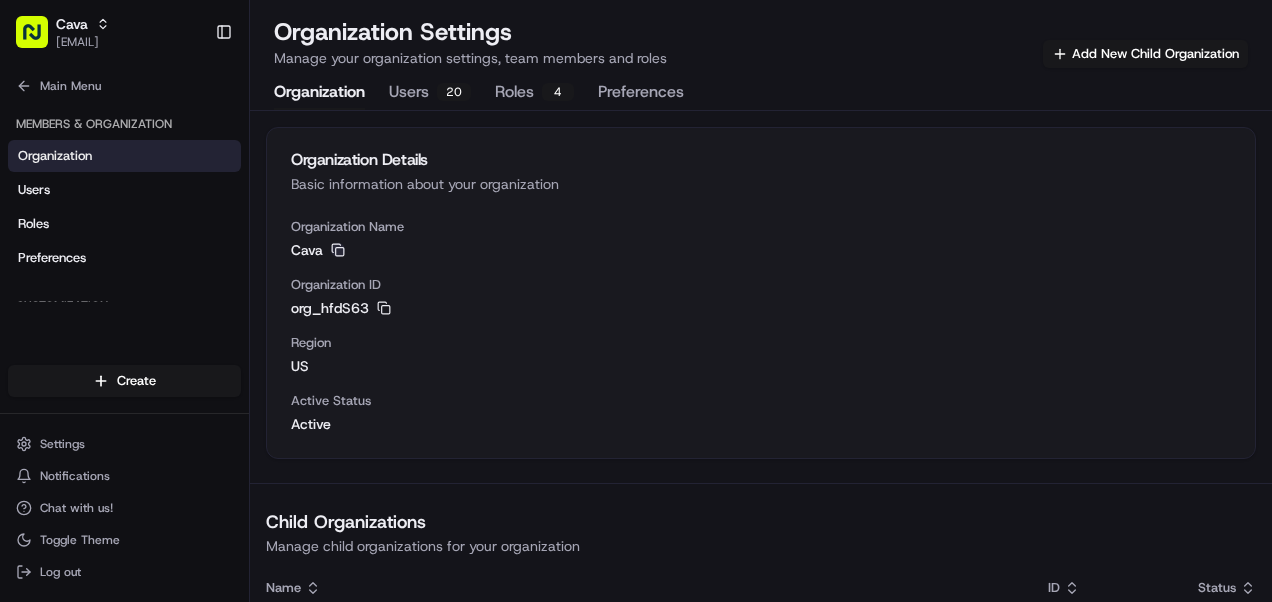 click 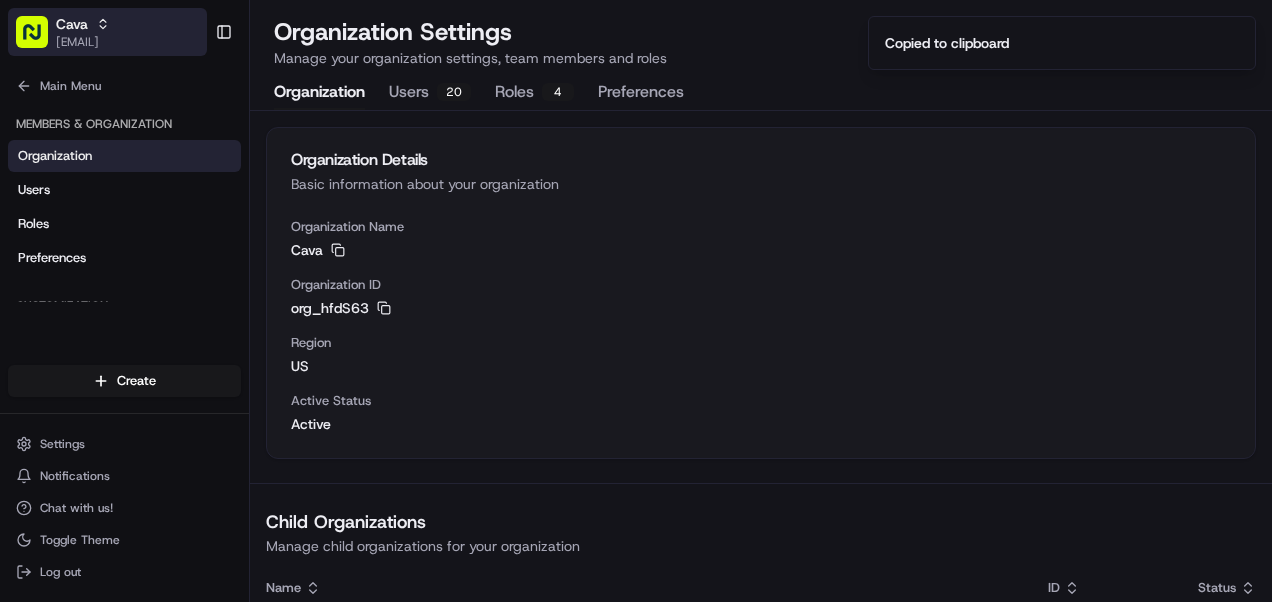 click on "[EMAIL]" at bounding box center (83, 42) 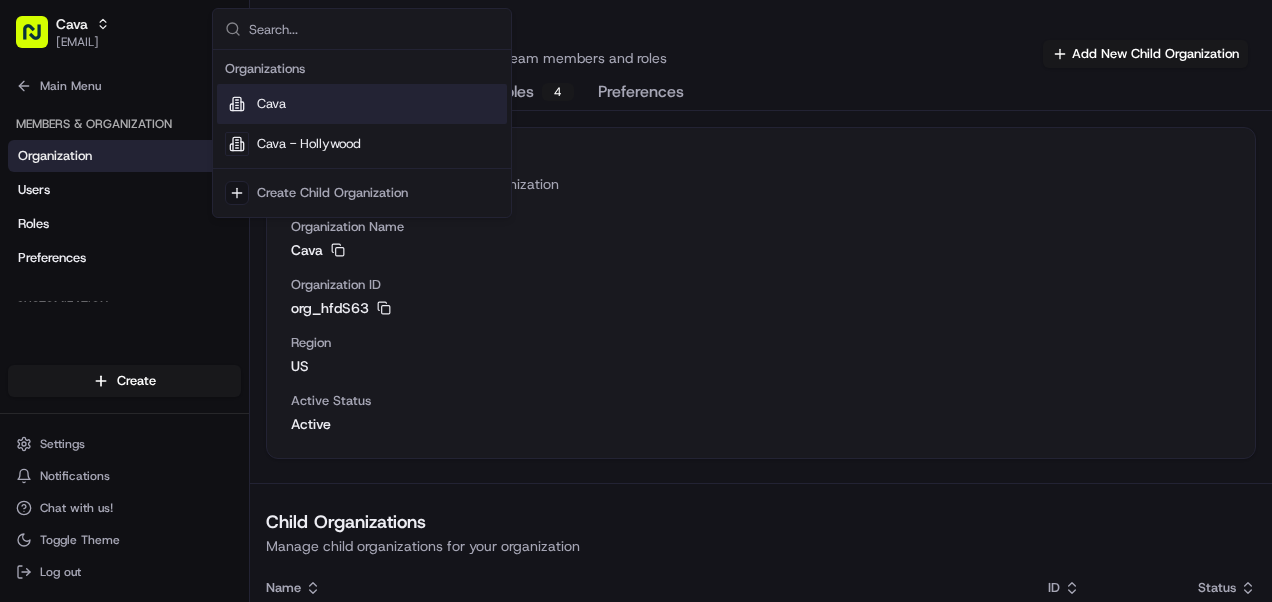 type on "Cava" 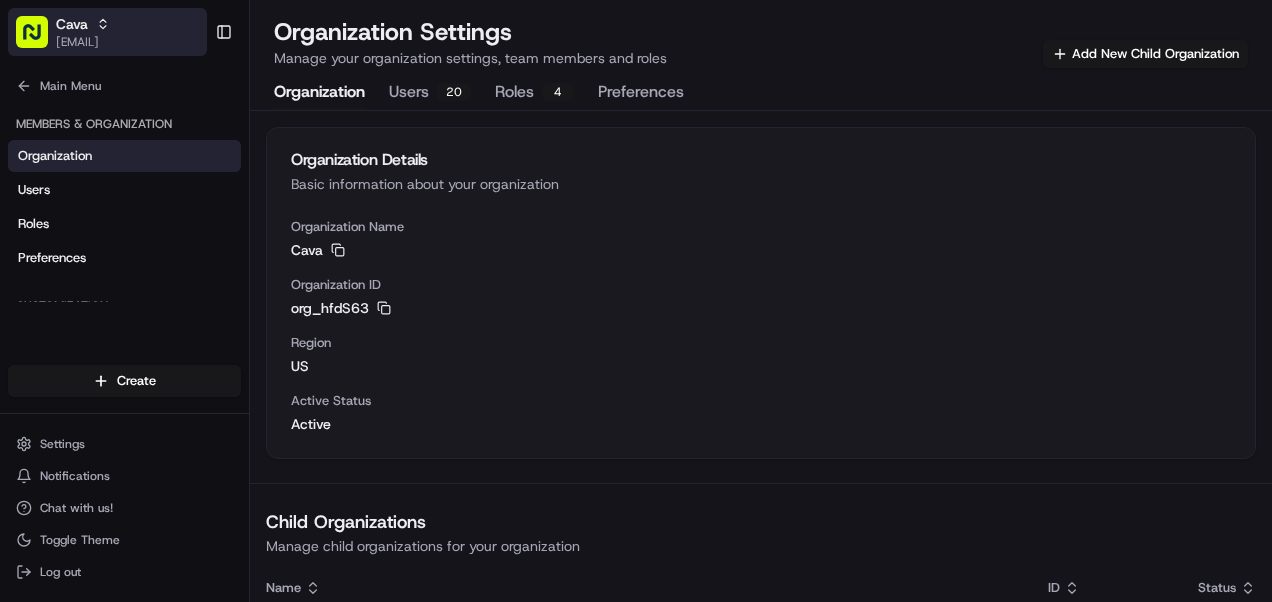 click on "[EMAIL]" at bounding box center [83, 42] 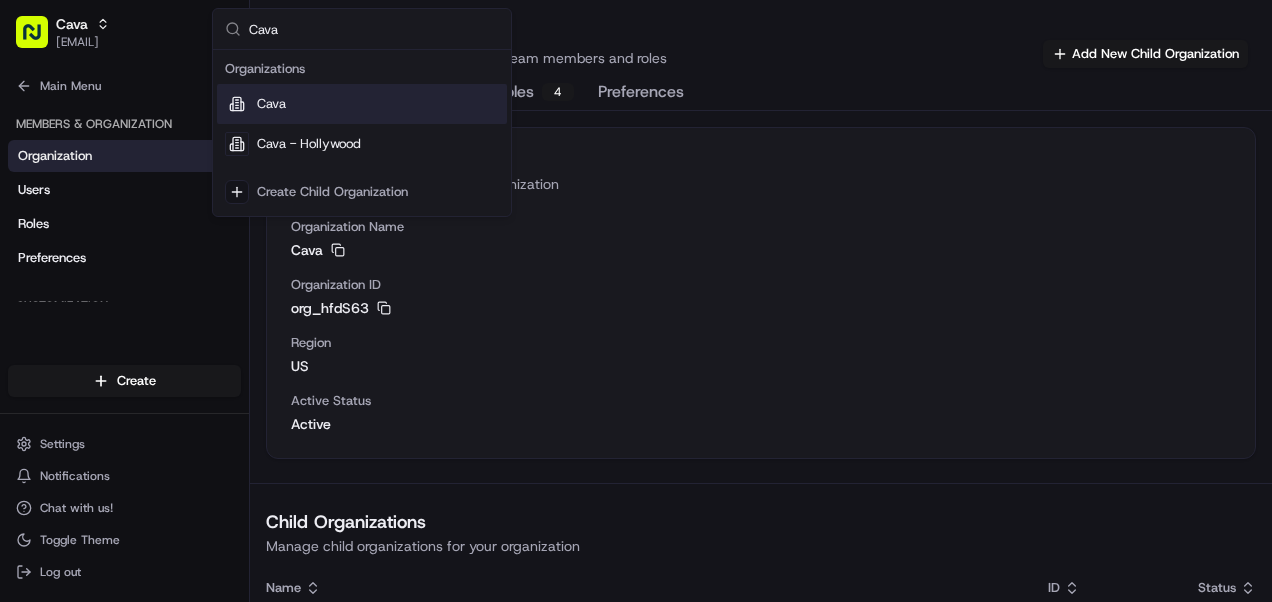 click on "Cava" at bounding box center [374, 29] 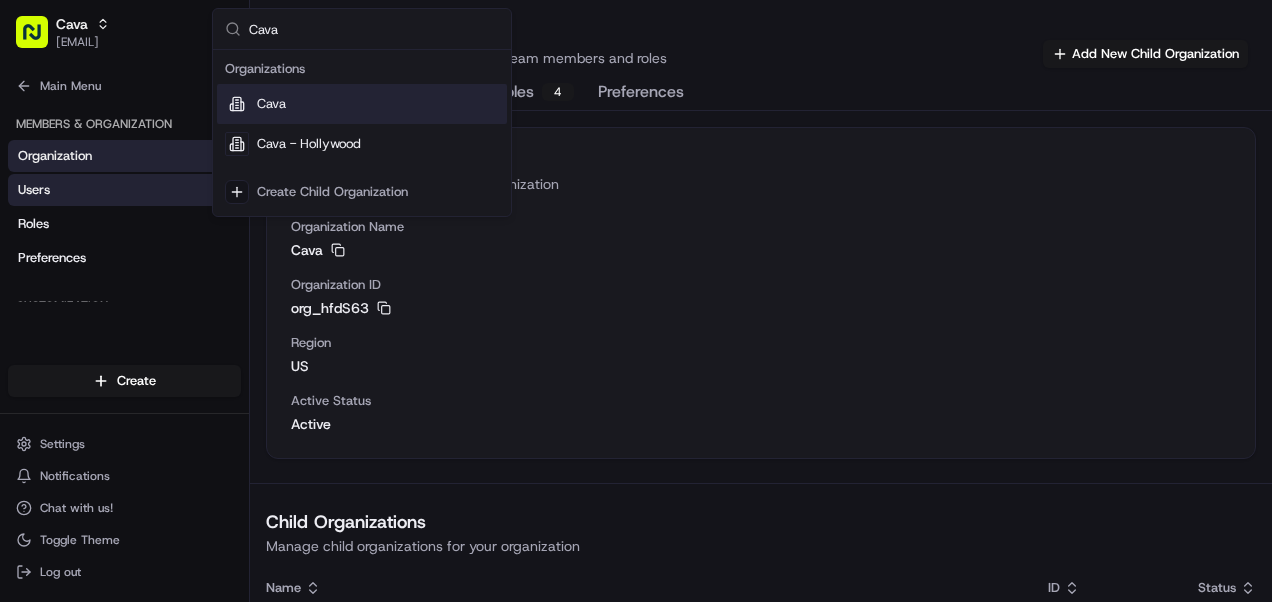 type 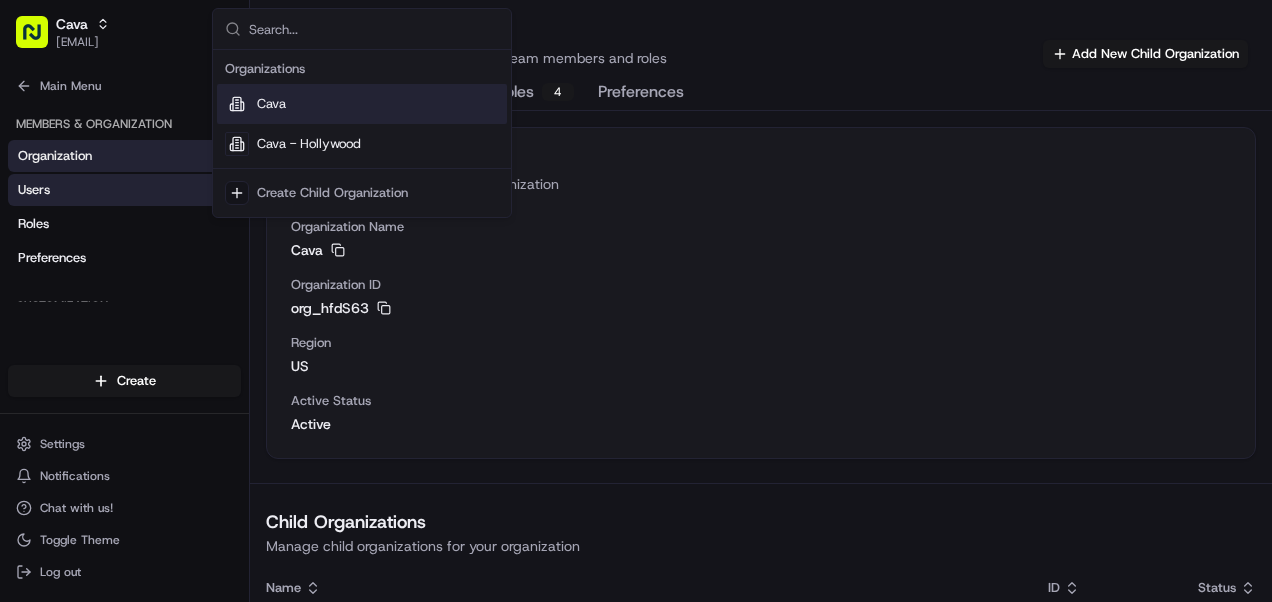 click on "Users" at bounding box center (124, 190) 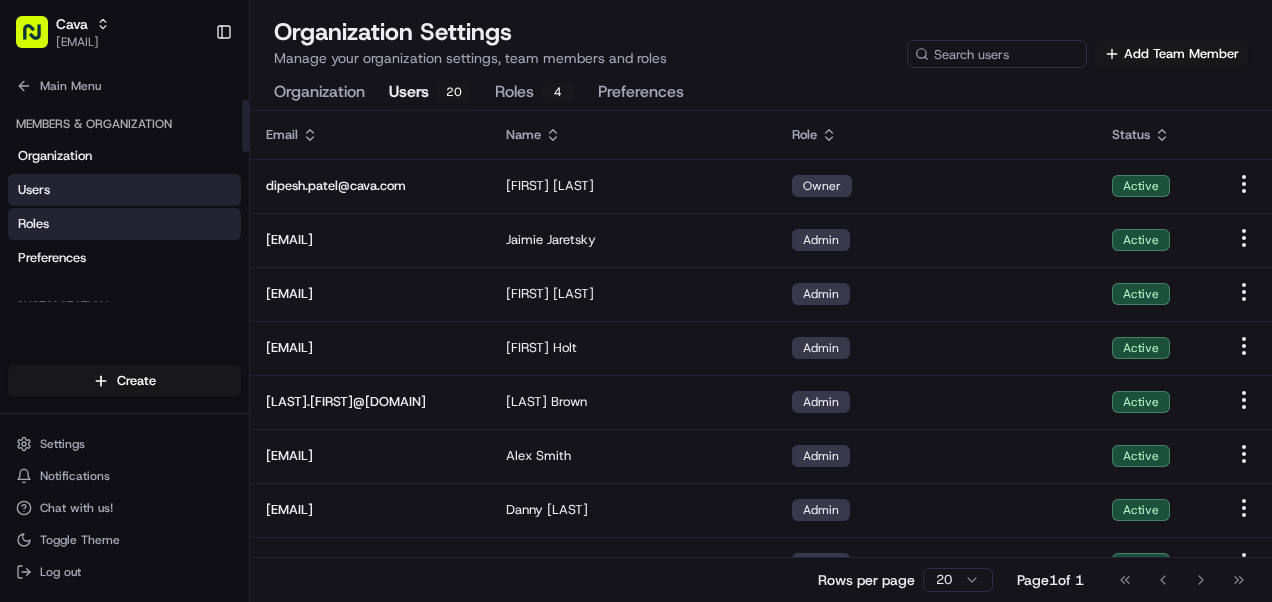 click on "Roles" at bounding box center [124, 224] 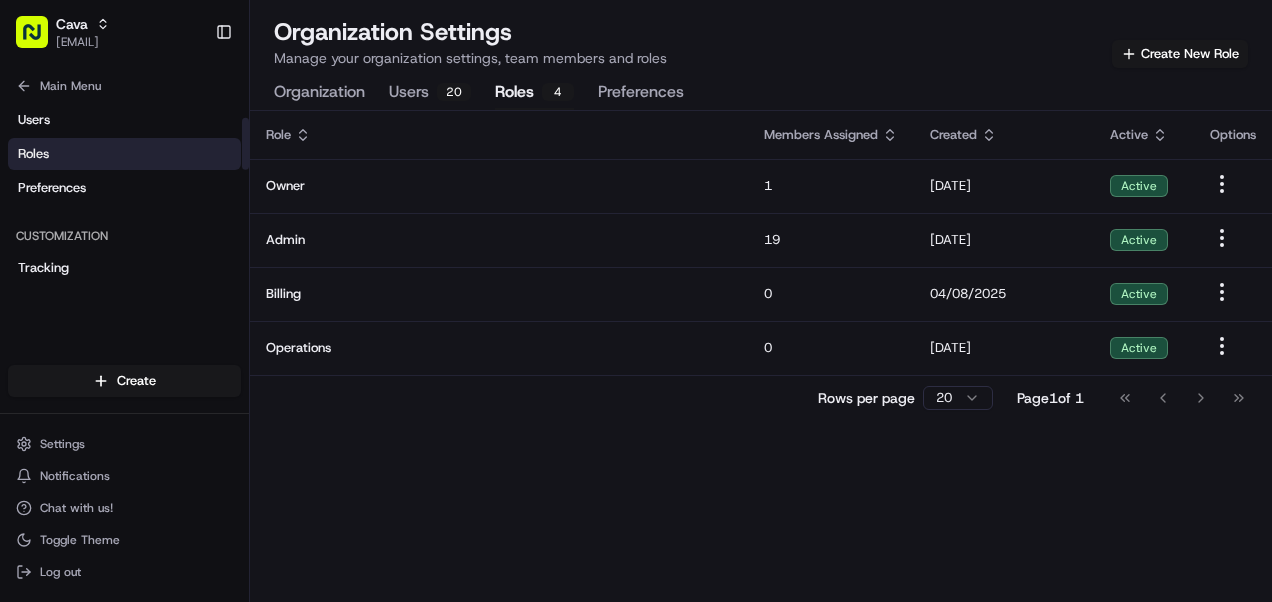 scroll, scrollTop: 72, scrollLeft: 0, axis: vertical 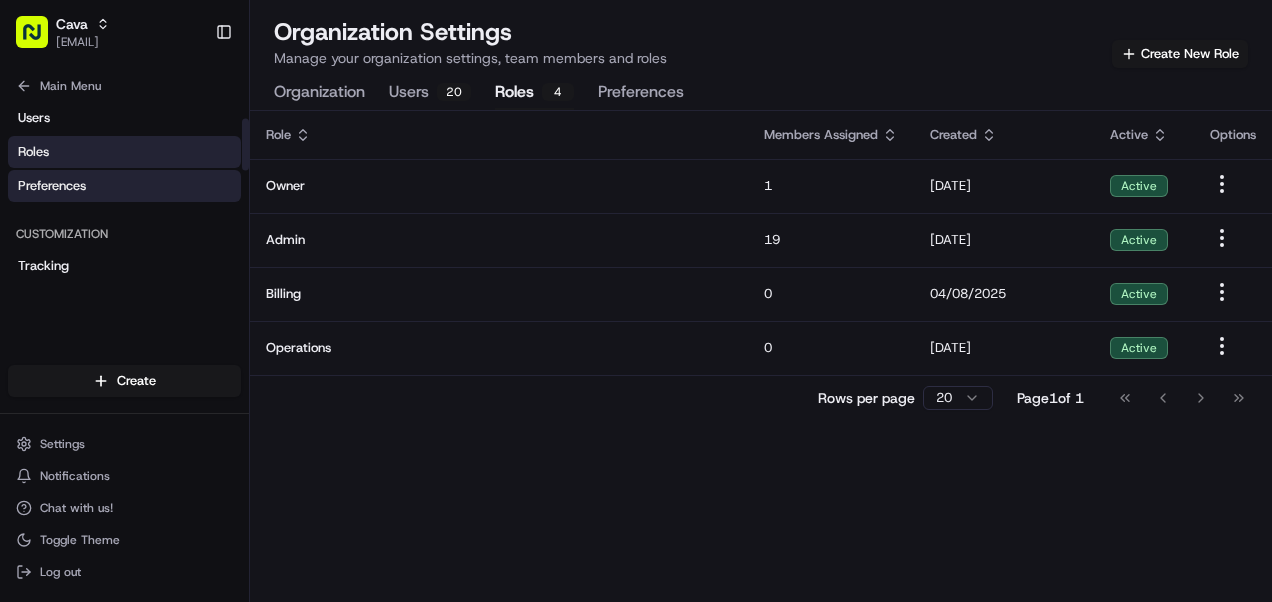 click on "Preferences" at bounding box center (124, 186) 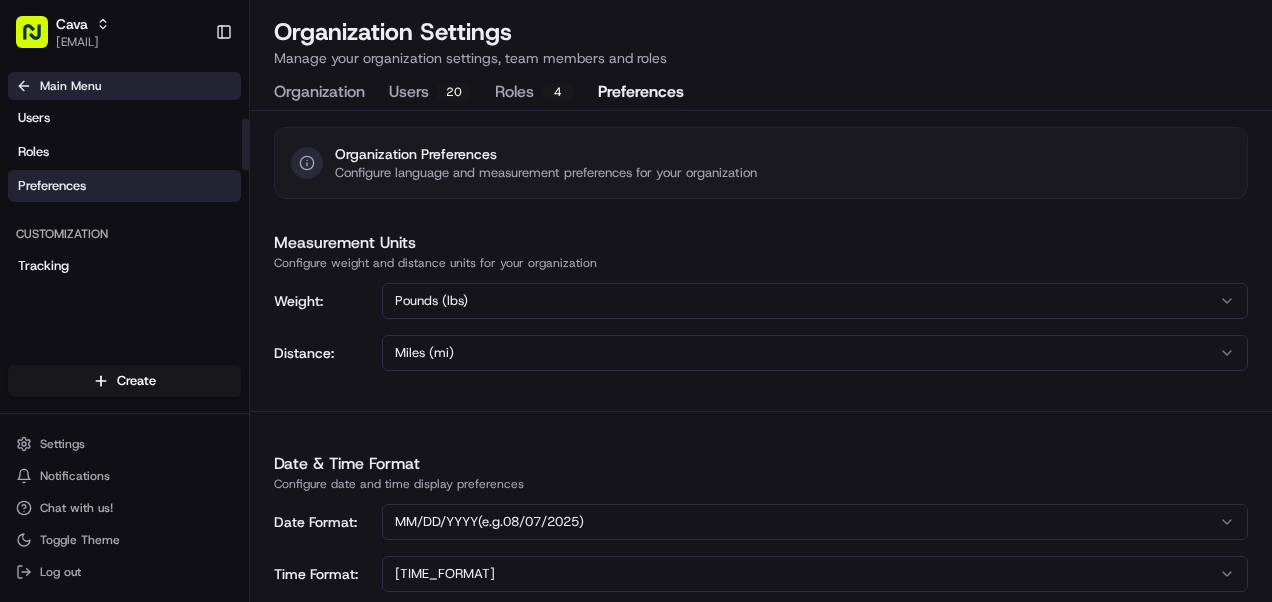 click on "Main Menu" at bounding box center [124, 86] 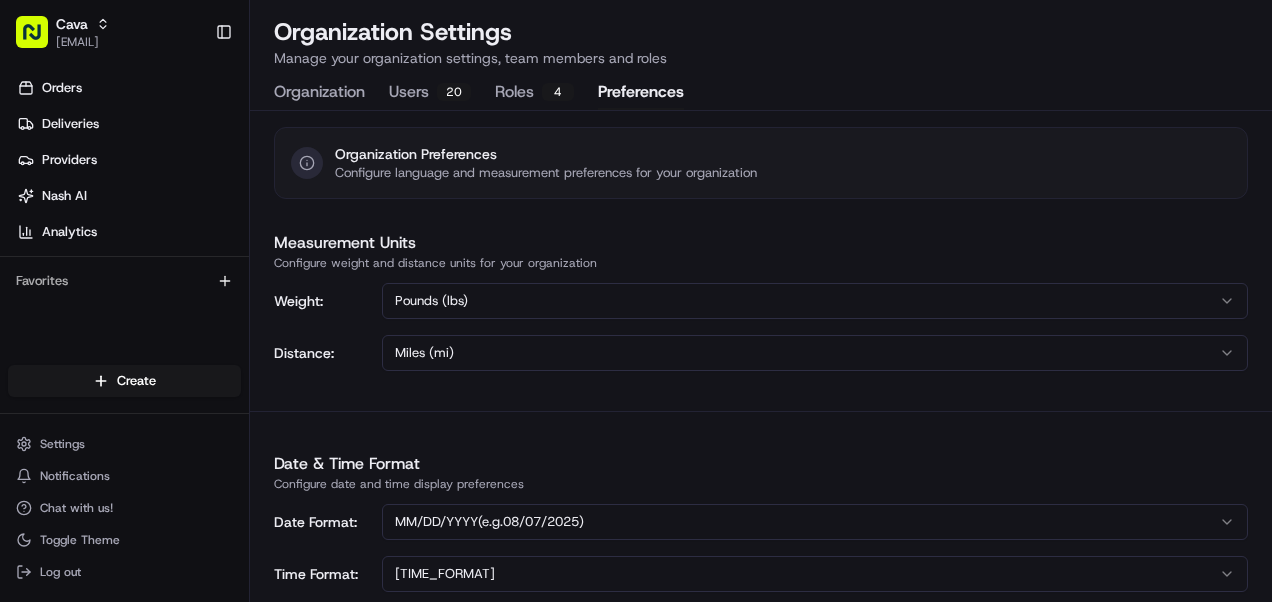 click on "Favorites" at bounding box center [124, 281] 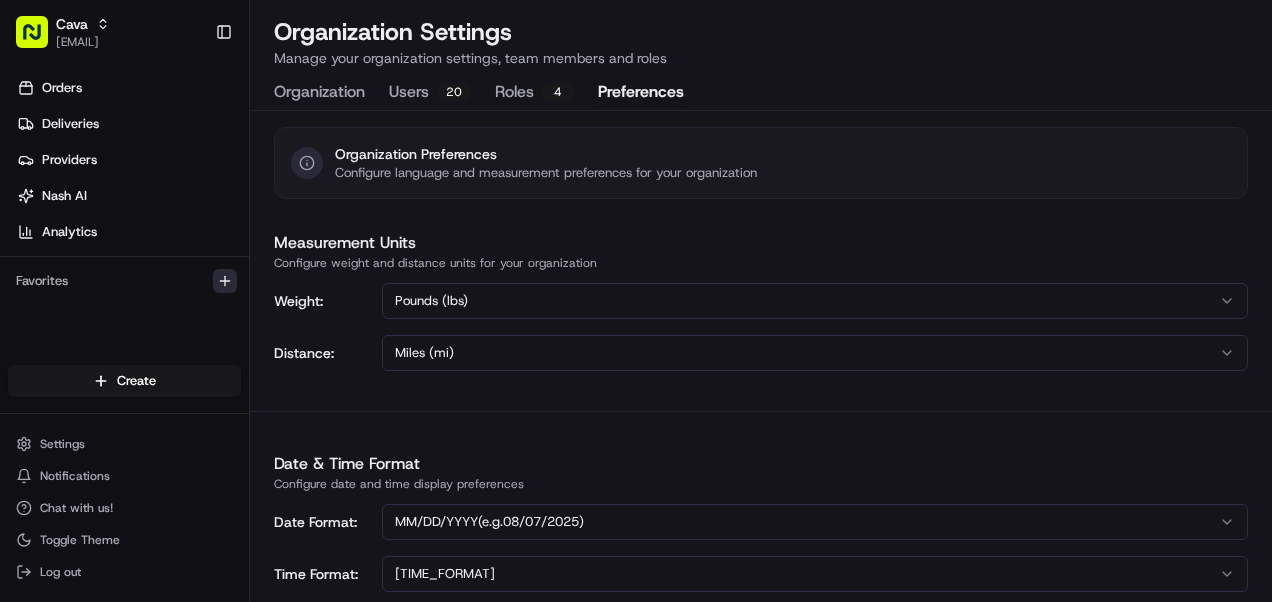 click 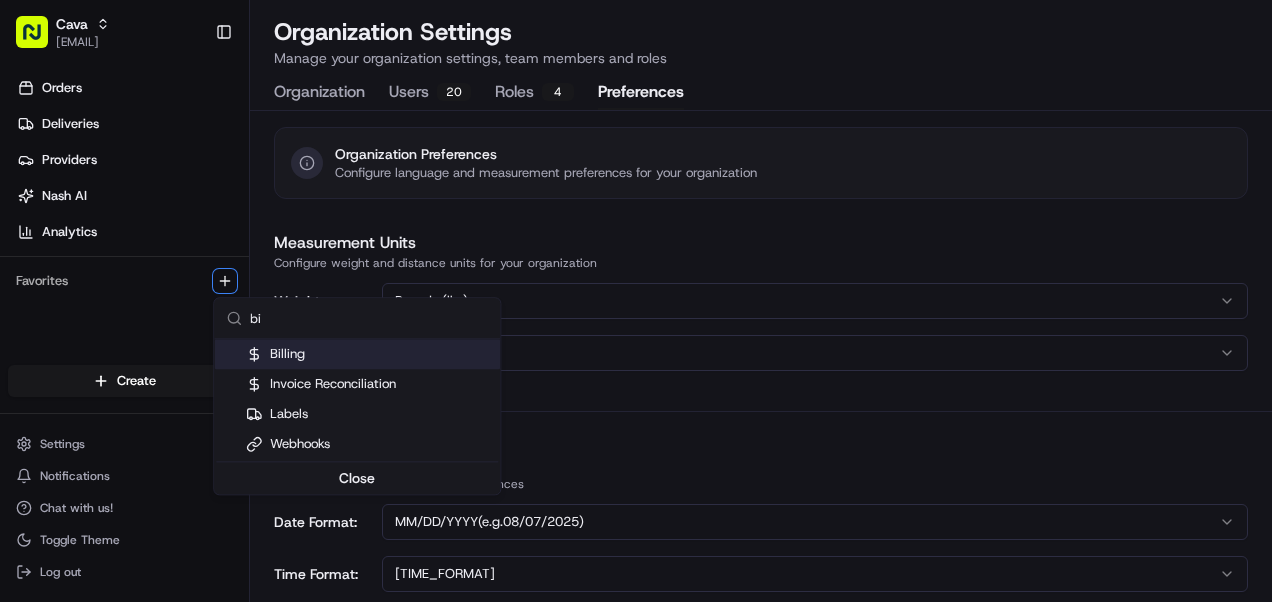 type on "bi" 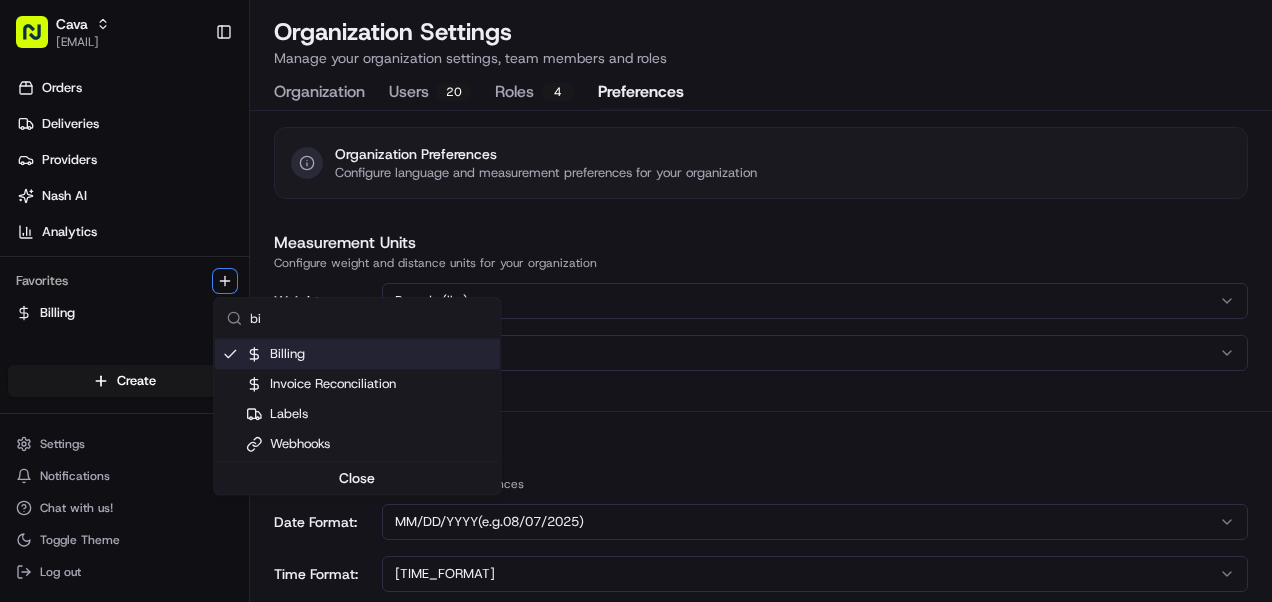 click on "Cava [EMAIL] Toggle Sidebar Orders Deliveries Providers Nash AI Analytics Favorites Billing Main Menu Members & Organization Organization Users Roles Preferences Customization Tracking Orchestration Automations Dispatch Strategy Locations Pickup Locations Dropoff Locations Billing Billing Refund Requests Integrations Notification Triggers Webhooks API Keys Request Logs Create Settings Notifications Chat with us! Toggle Theme Log out Organization Settings Manage your organization settings, team members and roles Organization Users 20 Roles 4 Preferences Organization Preferences Configure language and measurement preferences for your organization Measurement Units Configure weight and distance units for your organization Weight: Pounds (lbs) Distance: Miles (mi) Date & Time Format Configure date and time display preferences Date Format: MM/DD/YYYY  (e.g.  08/07/2025 ) Time Format: [TIME_FORMAT] Save changes
bi" at bounding box center (636, 301) 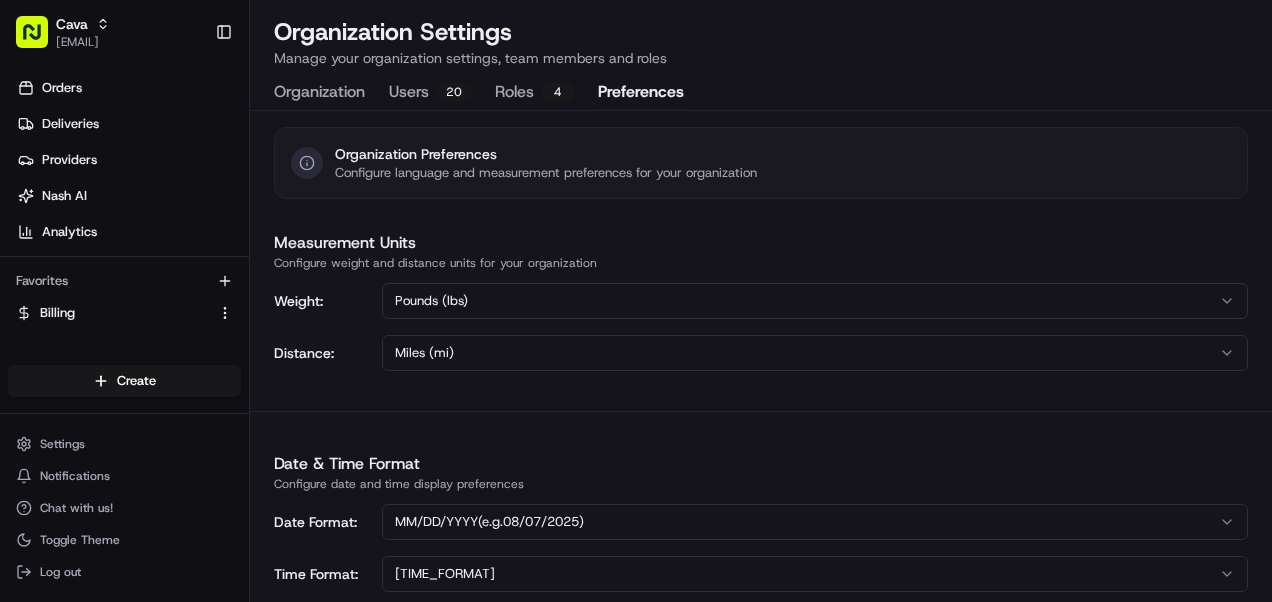 click on "Billing" at bounding box center [57, 313] 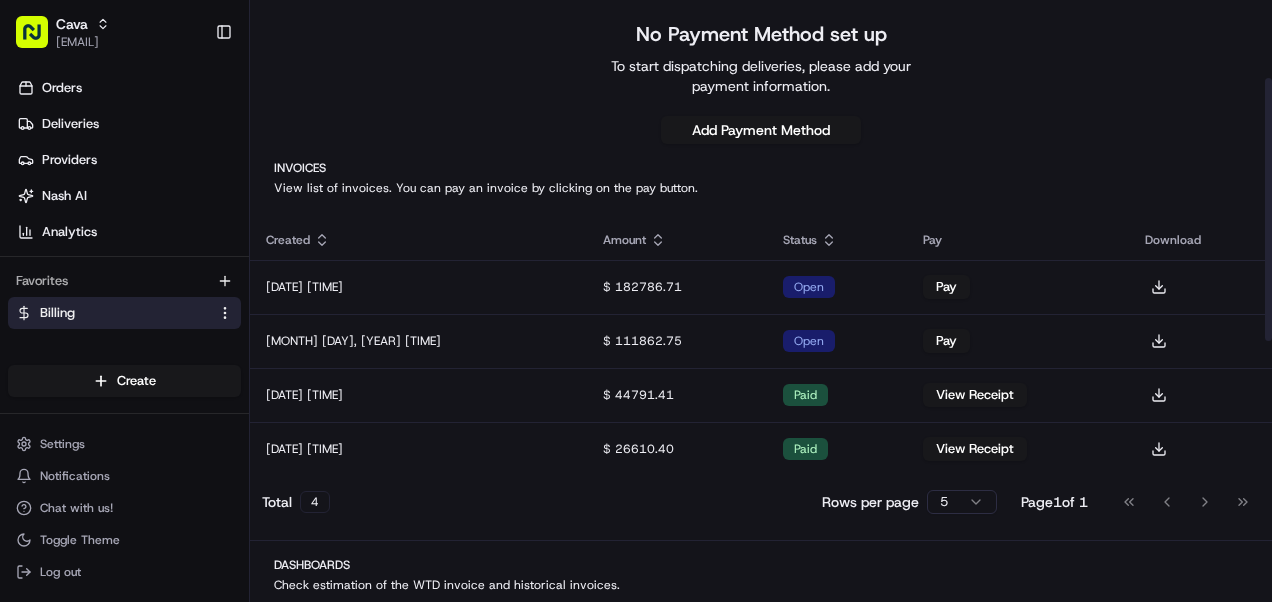 scroll, scrollTop: 167, scrollLeft: 0, axis: vertical 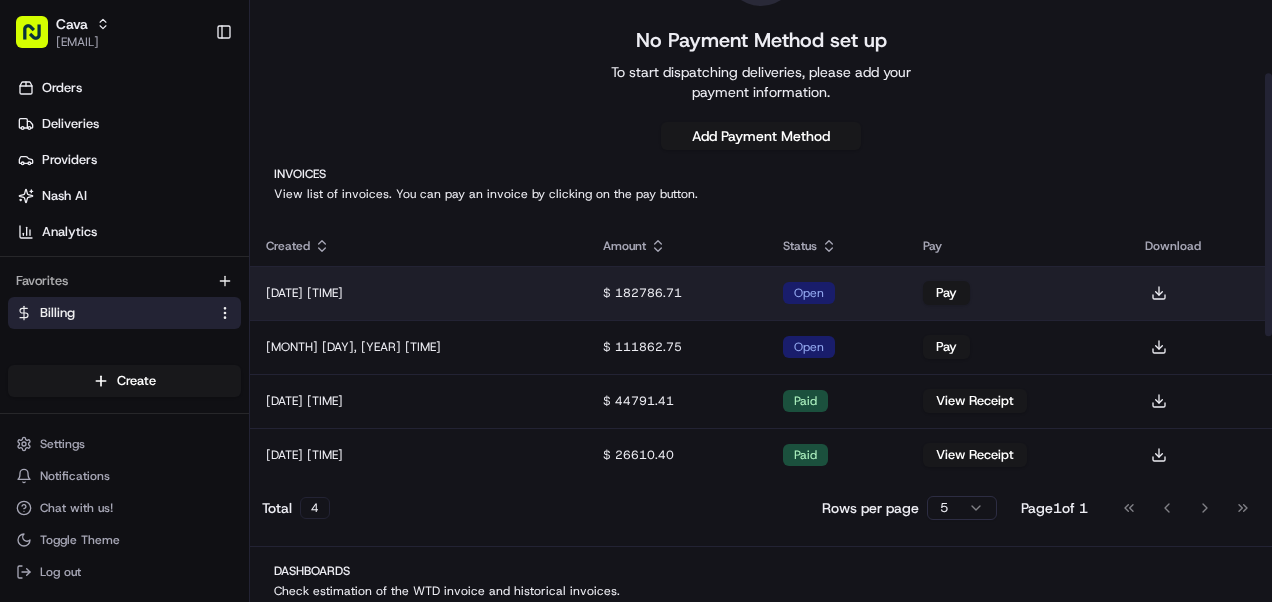 click on "[DATE] [TIME]" at bounding box center (418, 293) 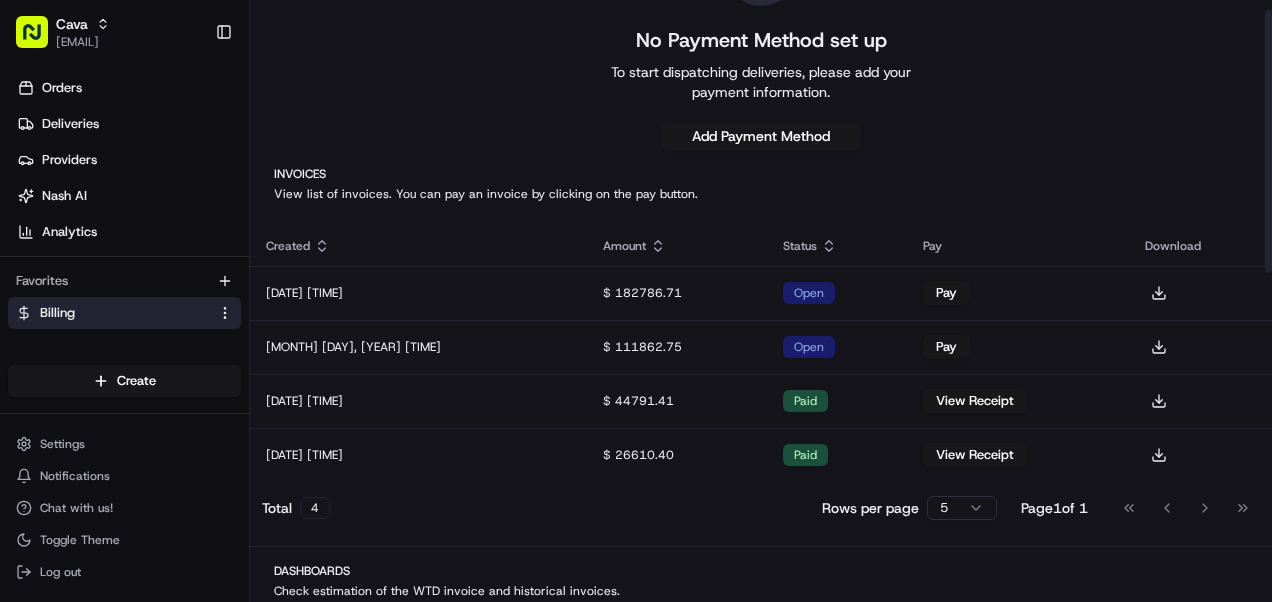 scroll, scrollTop: 0, scrollLeft: 0, axis: both 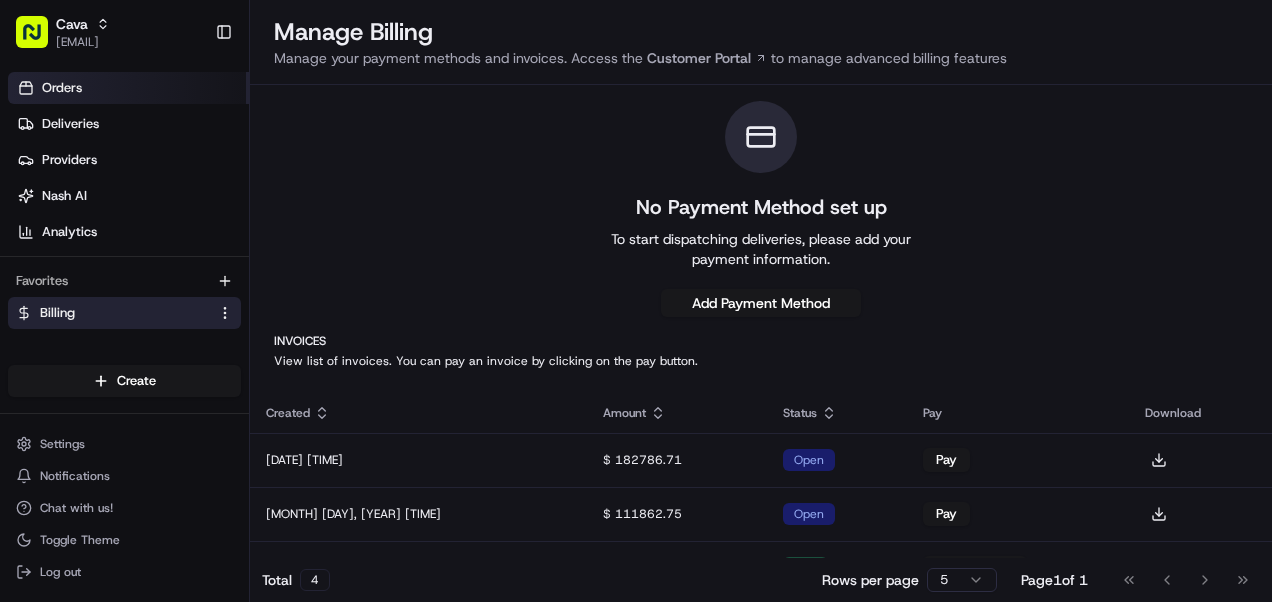 click on "Orders" at bounding box center [128, 88] 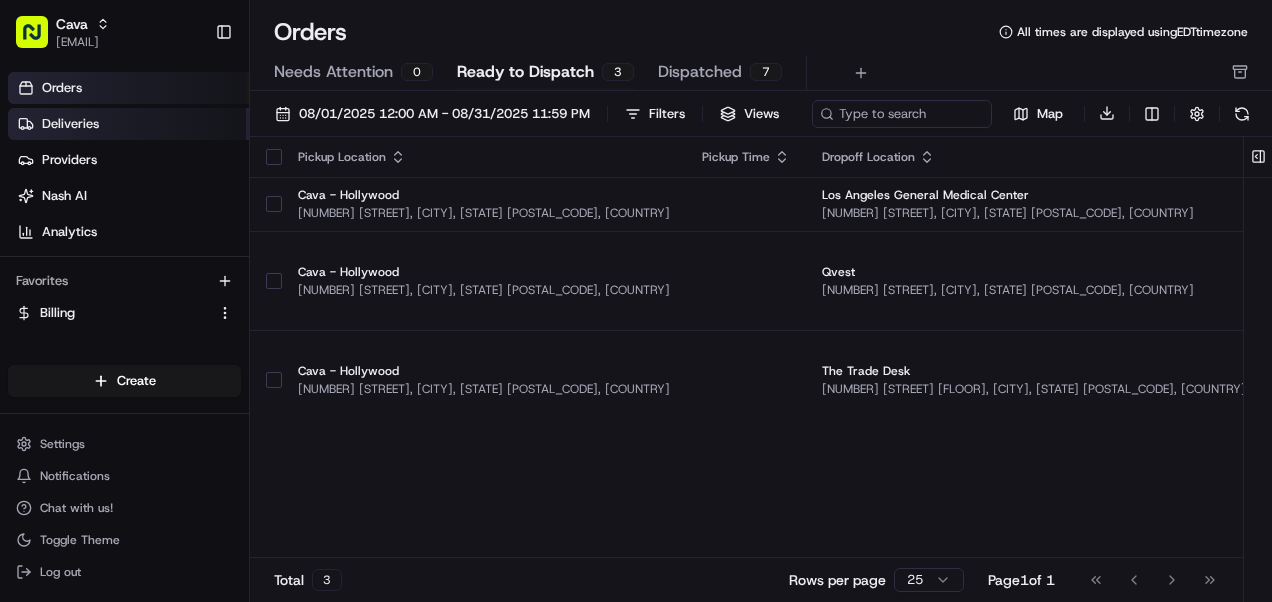 click on "Deliveries" at bounding box center [128, 124] 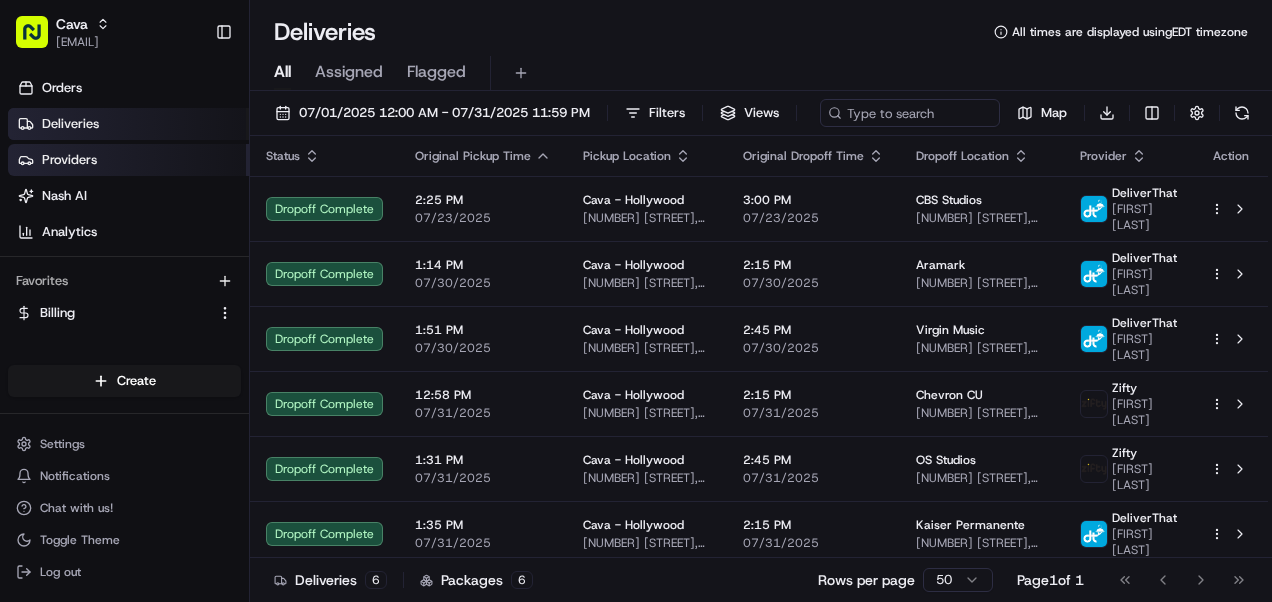 click on "Providers" at bounding box center (69, 160) 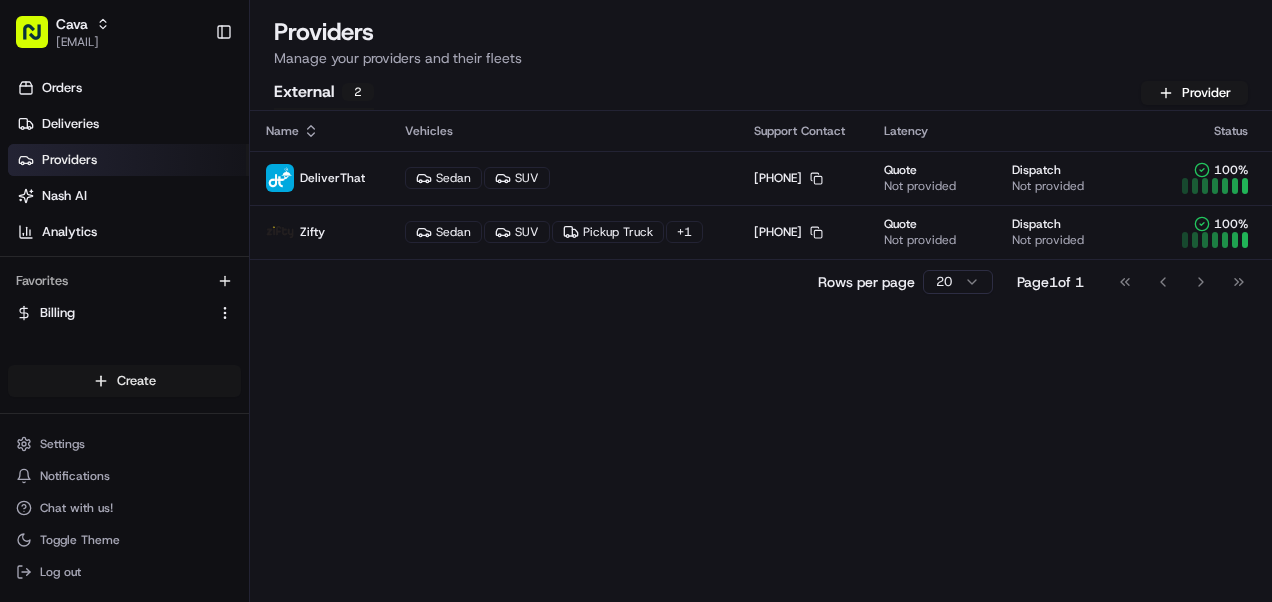 click on "Cava ctr-[EMAIL] Toggle Sidebar Orders Deliveries Providers Nash AI Analytics Favorites Billing Main Menu Members & Organization Organization Users Roles Preferences Customization Tracking Orchestration Automations Dispatch Strategy Locations Pickup Locations Dropoff Locations Billing Billing Refund Requests Integrations Notification Triggers Webhooks API Keys Request Logs Create Settings Notifications Chat with us! Toggle Theme Log out Providers Manage your providers and their fleets External 2 Provider Name Vehicles Support Contact Latency Status DeliverThat Sedan SUV [PHONE] Copy [PHONE] Quote Not provided Dispatch Not provided 100 % Zifty Sedan SUV Pickup Truck [PHONE] Copy [PHONE] Quote Not provided Dispatch Not provided 100 % Rows per page 20 Page 1 of 1 Go to first page Go to previous page Go to next page Go to last page Create Create" at bounding box center [636, 301] 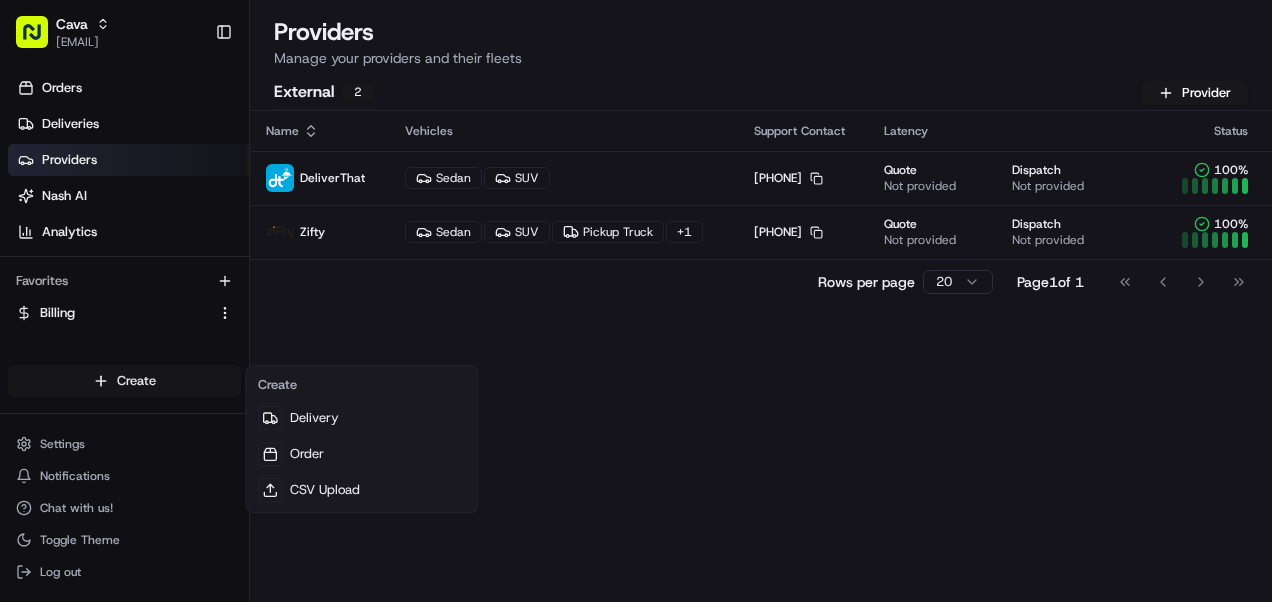 click on "Cava [EMAIL] Toggle Sidebar Orders Deliveries Providers Nash AI Analytics Favorites Billing Main Menu Members & Organization Organization Users Roles Preferences Customization Tracking Orchestration Automations Dispatch Strategy Locations Pickup Locations Dropoff Locations Billing Billing Refund Requests Integrations Notification Triggers Webhooks API Keys Request Logs Create Settings Notifications Chat with us! Toggle Theme Log out Providers Manage your providers and their fleets External   2  Provider Name Vehicles Support Contact Latency Status DeliverThat Sedan SUV [PHONE]   Copy  [PHONE] Quote Not provided Dispatch Not provided 100 % Zifty Sedan SUV Pickup Truck [PHONE]   Copy  [PHONE] Quote Not provided Dispatch Not provided 100 % Rows per page 20 Page  1  of   1 Go to first page Go to previous page Go to next page Go to last page
Create Delivery Order CSV Upload" at bounding box center (636, 301) 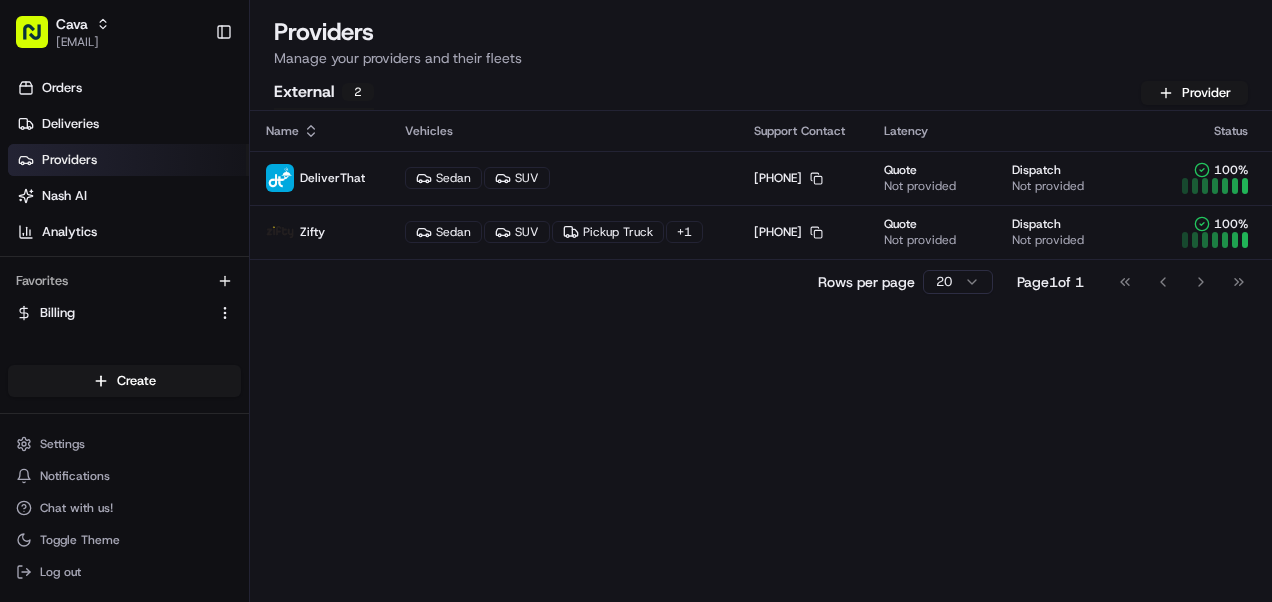 click on "Cava ctr-[EMAIL] Toggle Sidebar Orders Deliveries Providers Nash AI Analytics Favorites Billing Main Menu Members & Organization Organization Users Roles Preferences Customization Tracking Orchestration Automations Dispatch Strategy Locations Pickup Locations Dropoff Locations Billing Billing Refund Requests Integrations Notification Triggers Webhooks API Keys Request Logs Create Settings Notifications Chat with us! Toggle Theme Log out Providers Manage your providers and their fleets External 2 Provider Name Vehicles Support Contact Latency Status DeliverThat Sedan SUV [PHONE] Copy [PHONE] Quote Not provided Dispatch Not provided 100 % Zifty Sedan SUV Pickup Truck [PHONE] Copy [PHONE] Quote Not provided Dispatch Not provided 100 % Rows per page 20 Page 1 of 1 Go to first page Go to previous page Go to next page Go to last page Create Create" at bounding box center [636, 301] 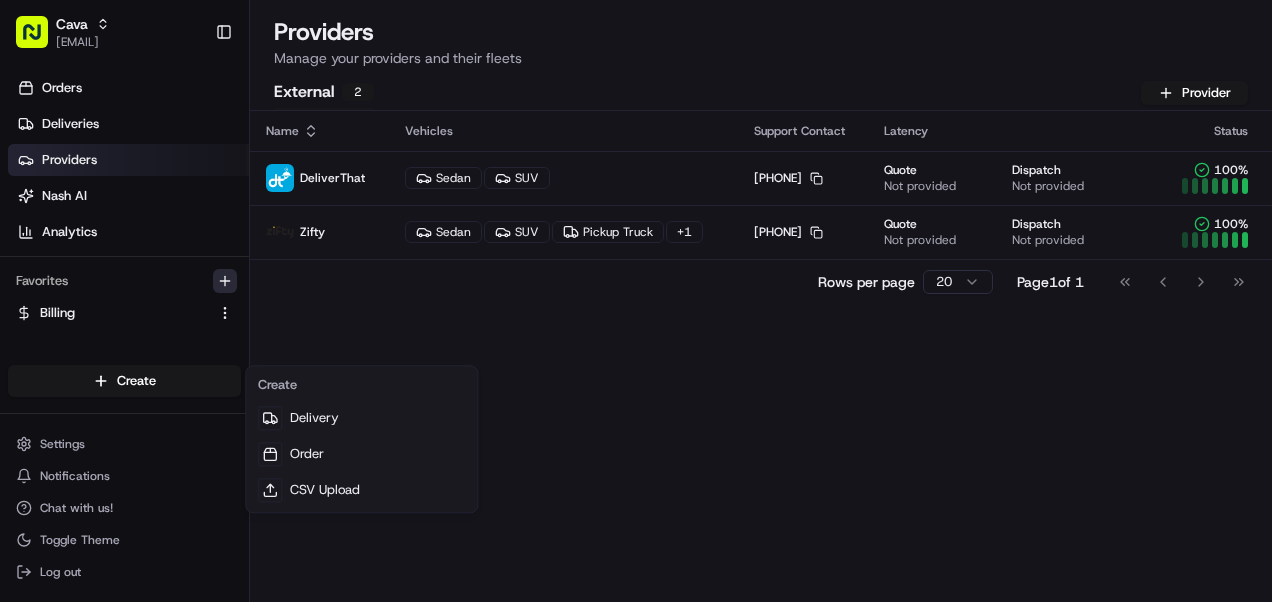 click 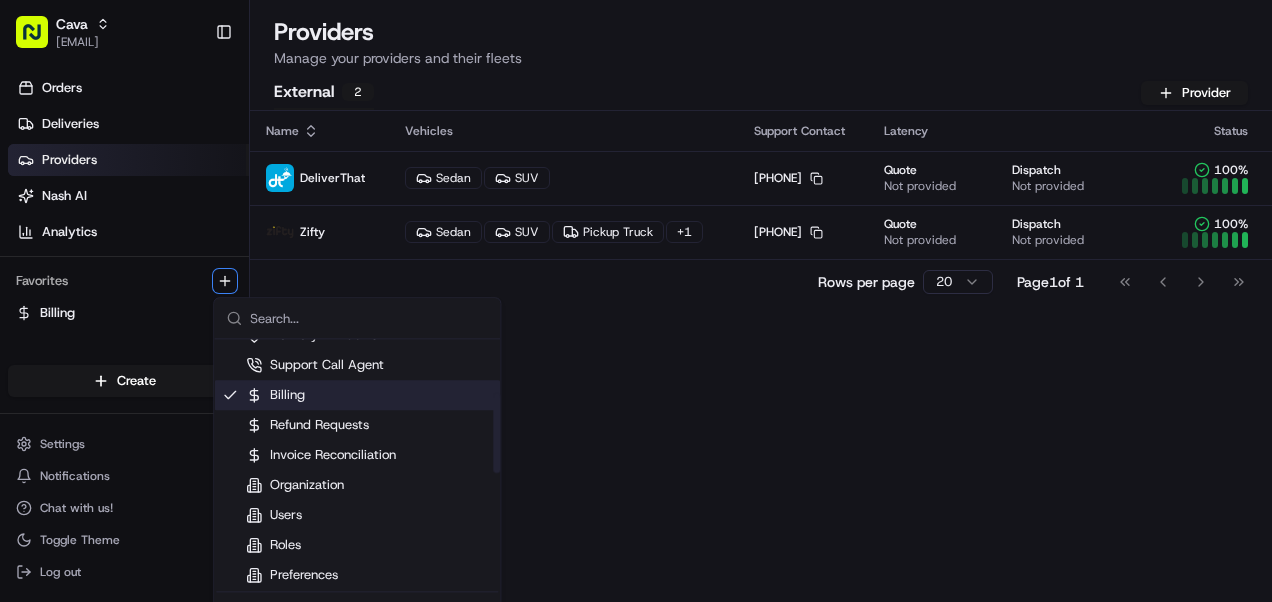 scroll, scrollTop: 168, scrollLeft: 0, axis: vertical 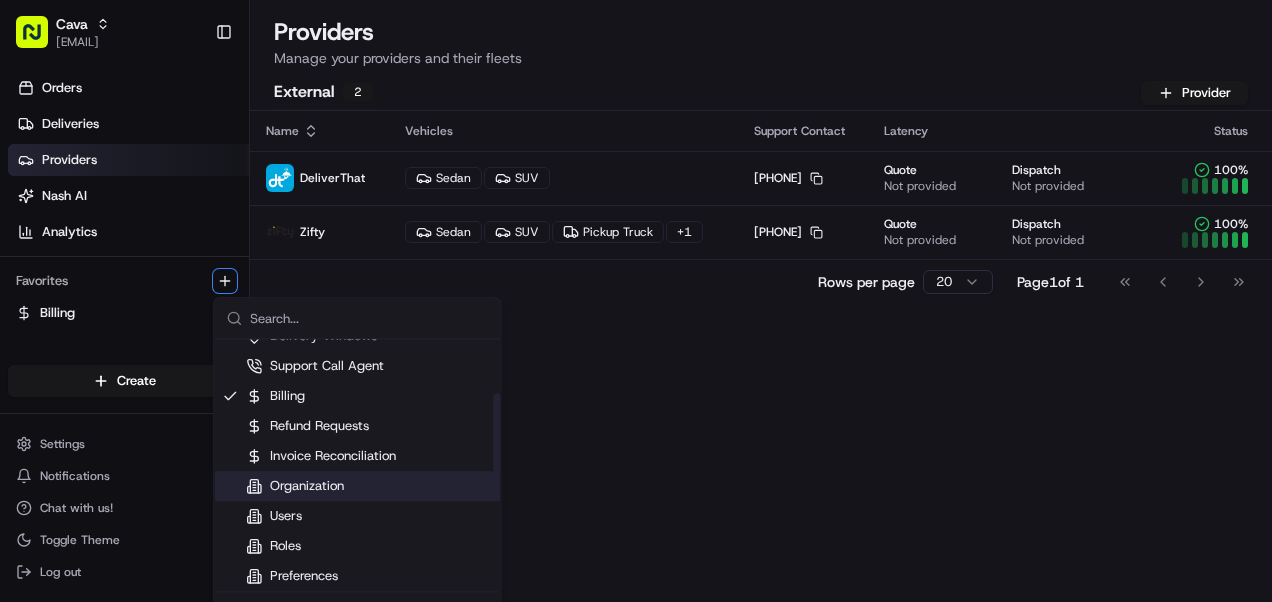 type 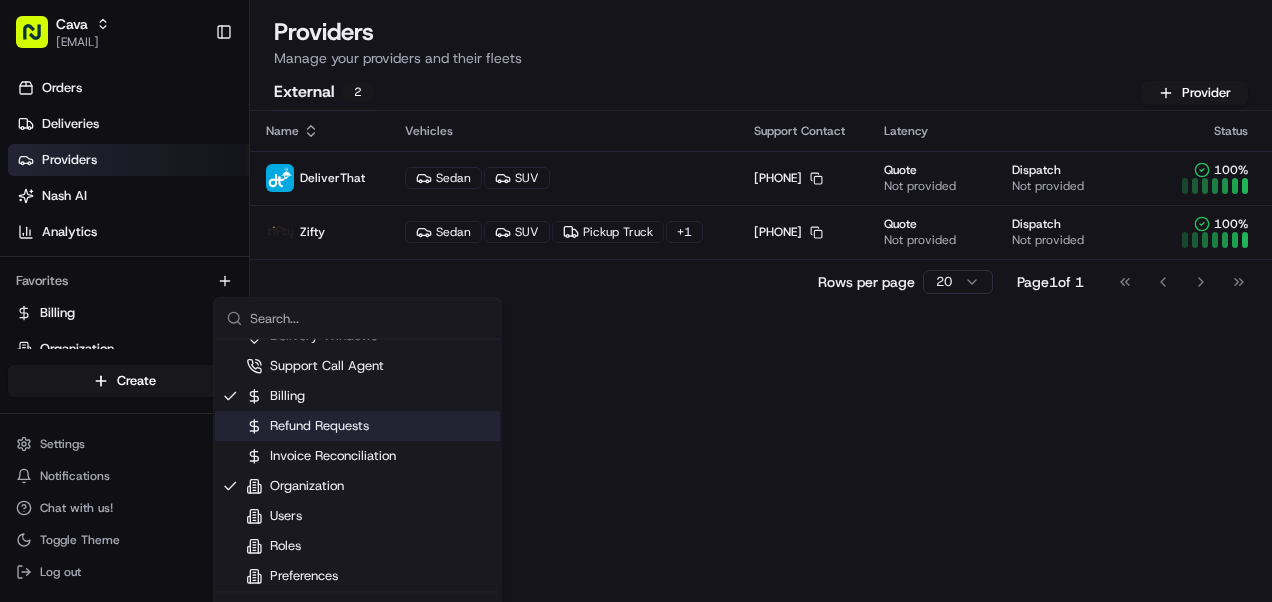 click on "Providers" at bounding box center [761, 32] 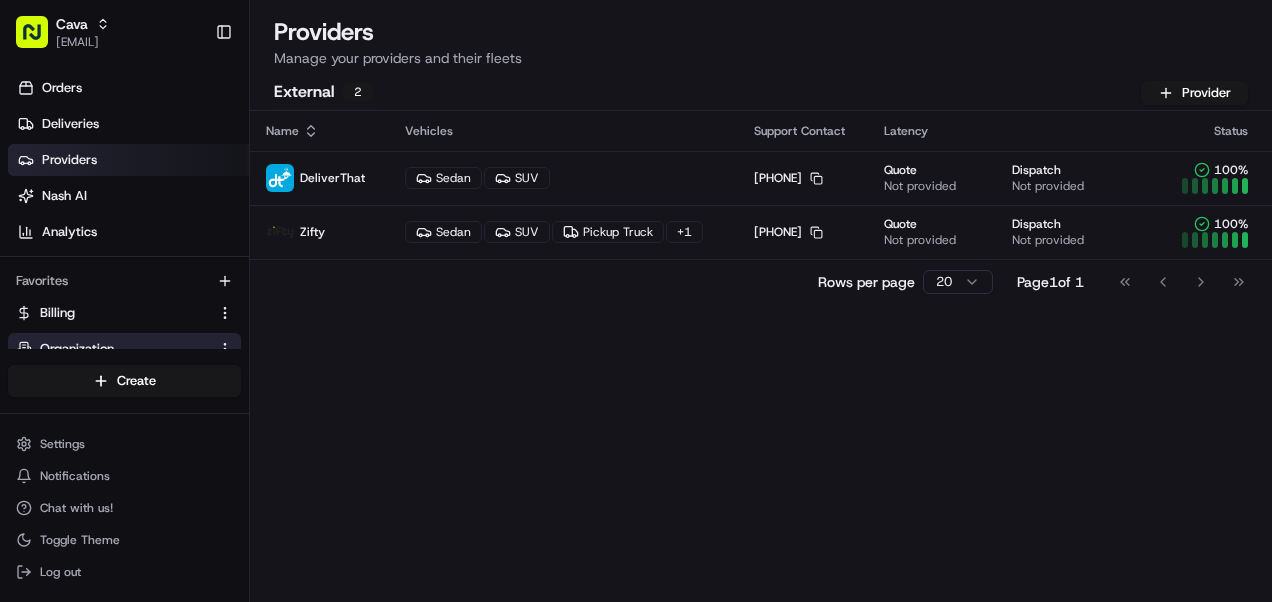 click on "Organization" at bounding box center [124, 349] 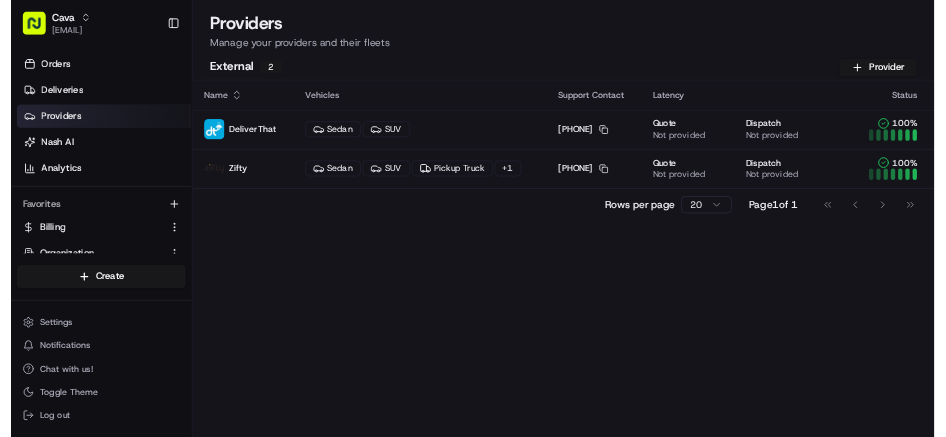 scroll, scrollTop: 72, scrollLeft: 0, axis: vertical 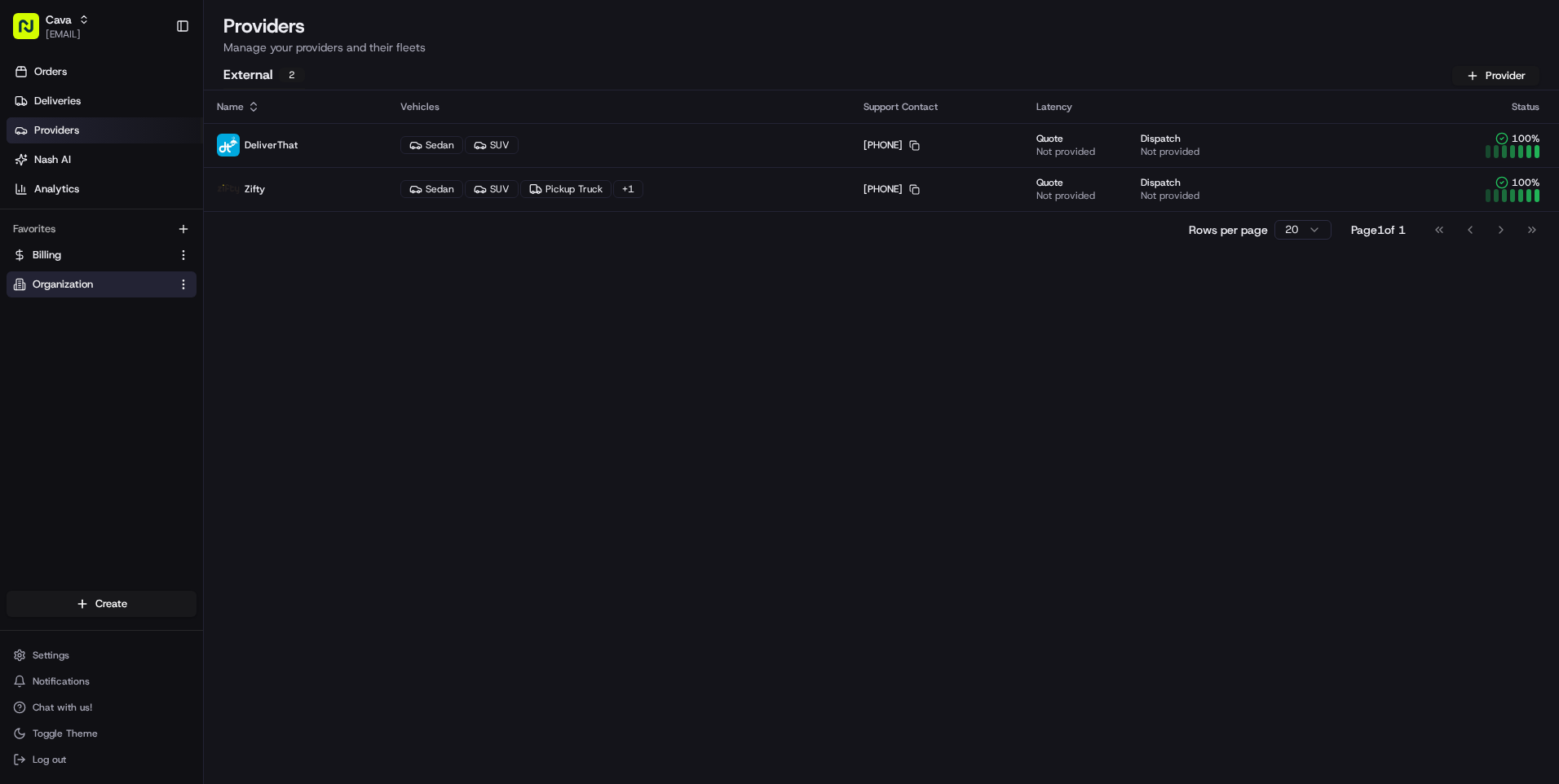 click on "Organization" at bounding box center (63, 284) 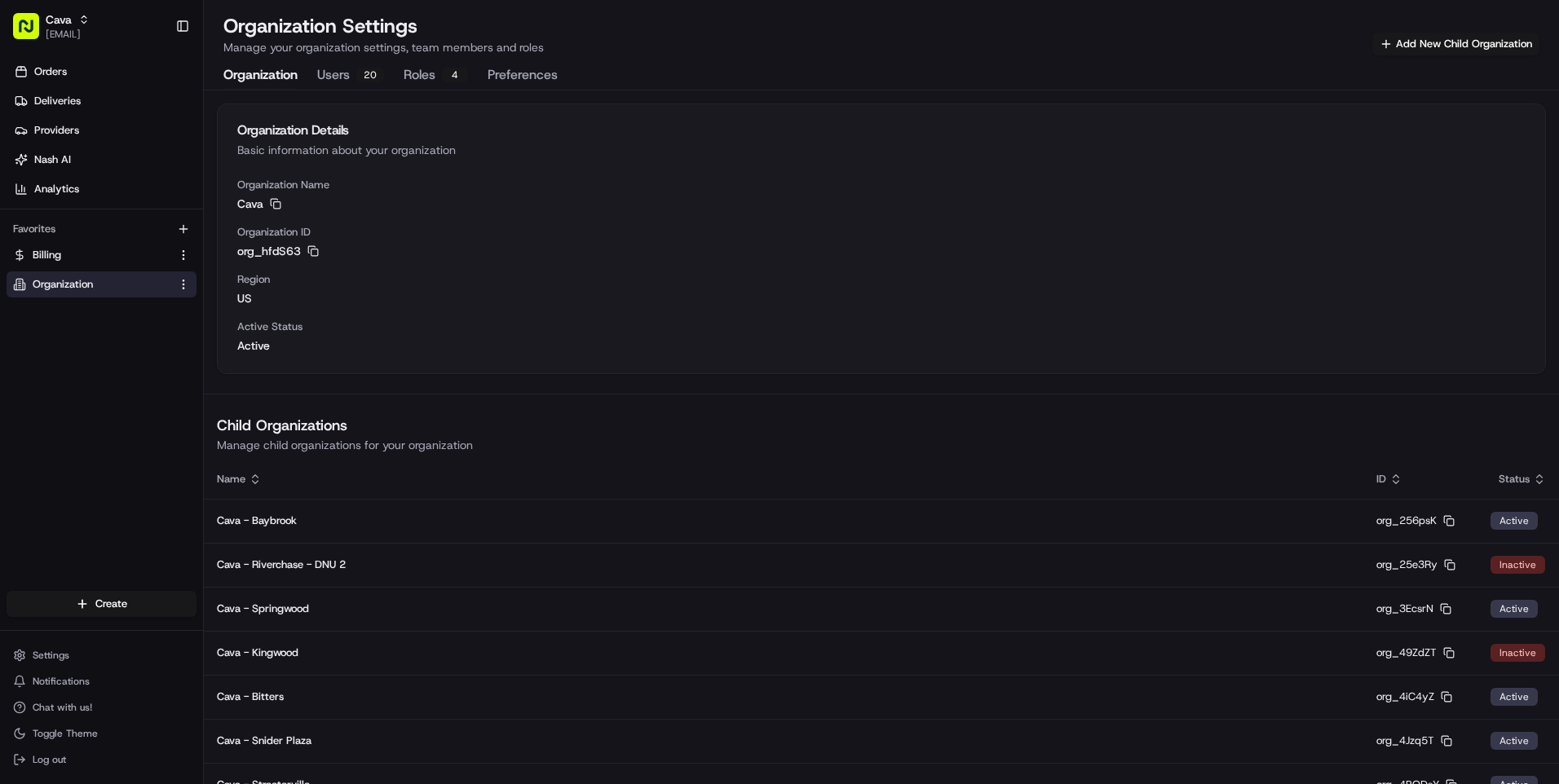 click on "Cava [EMAIL] Toggle Sidebar Orders Deliveries Providers Nash AI Analytics Favorites Billing Organization Main Menu Members & Organization Organization Users Roles Preferences Customization Tracking Orchestration Automations Dispatch Strategy Locations Pickup Locations Dropoff Locations Billing Billing Refund Requests Integrations Notification Triggers Webhooks API Keys Request Logs Create Settings Notifications Chat with us! Toggle Theme Log out Organization Settings Manage your organization settings, team members and roles Add New Child Organization Organization Users 20 Roles 4 Preferences Organization Details Basic information about your organization Organization Name Cava Copy  Cava Organization ID org_hfdS63 Copy  org_hfdS63 Region [STATE] Active Status Active Child Organizations Manage child organizations for your organization Name ID Status Cava - Baybrook org_256psK Copy  org_256psK Active Cava - Riverchase - DNU 2 org_25e3Ry Copy  org_25e3Ry Inactive org_3EcsrN 20" at bounding box center (780, 392) 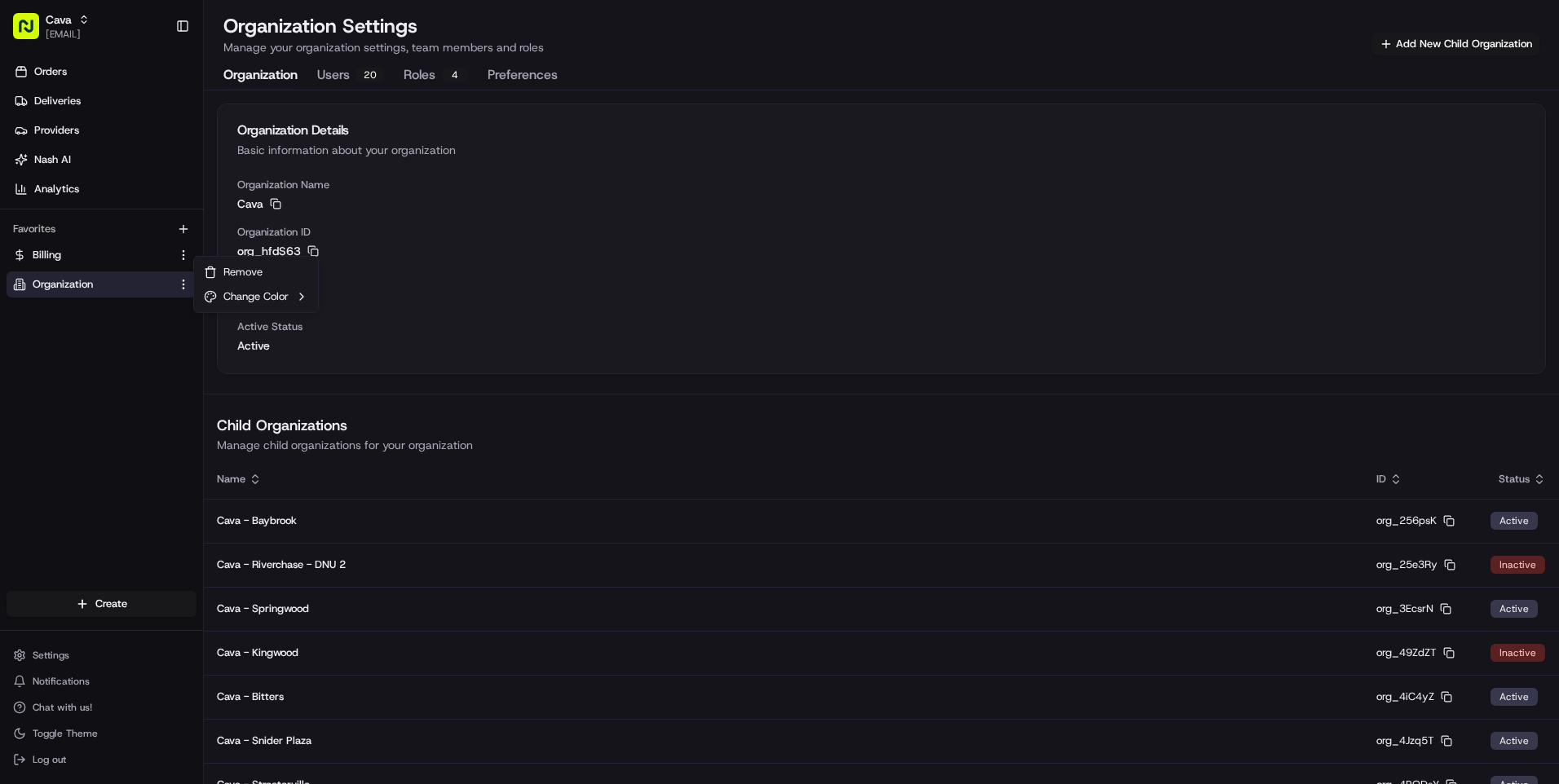click on "Cava [EMAIL] Toggle Sidebar Orders Deliveries Providers Nash AI Analytics Favorites Billing Organization Main Menu Members & Organization Organization Users Roles Preferences Customization Tracking Orchestration Automations Dispatch Strategy Locations Pickup Locations Dropoff Locations Billing Billing Refund Requests Integrations Notification Triggers Webhooks API Keys Request Logs Create Settings Notifications Chat with us! Toggle Theme Log out Organization Settings Manage your organization settings, team members and roles Add New Child Organization Organization Users 20 Roles 4 Preferences Organization Details Basic information about your organization Organization Name Cava Copy  Cava Organization ID org_hfdS63 Copy  org_hfdS63 Region [STATE] Active Status Active Child Organizations Manage child organizations for your organization Name ID Status Cava - Baybrook org_256psK Copy  org_256psK Active Cava - Riverchase - DNU 2 org_25e3Ry Copy  org_25e3Ry Inactive org_3EcsrN 20" at bounding box center (780, 392) 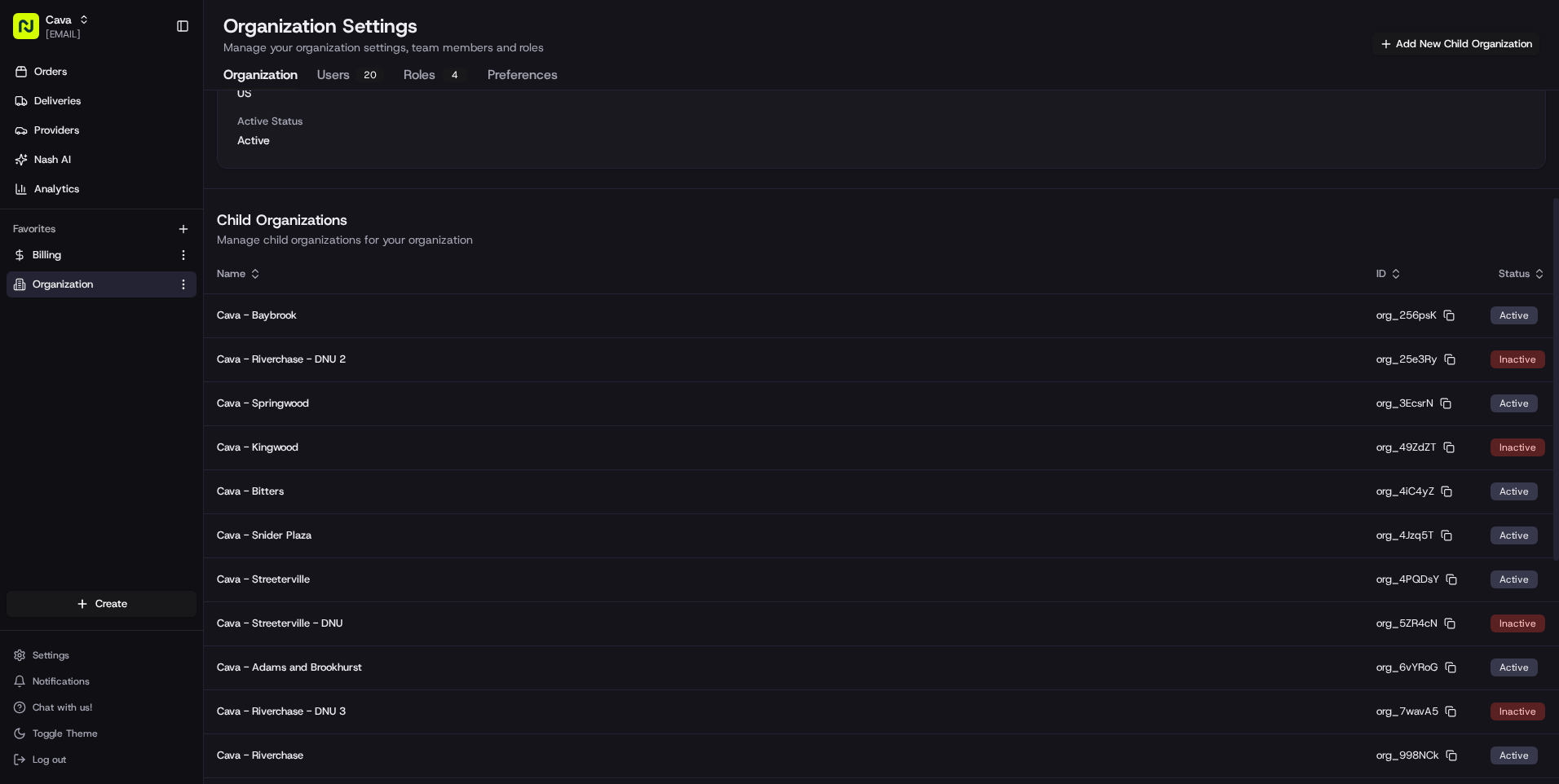 scroll, scrollTop: 205, scrollLeft: 0, axis: vertical 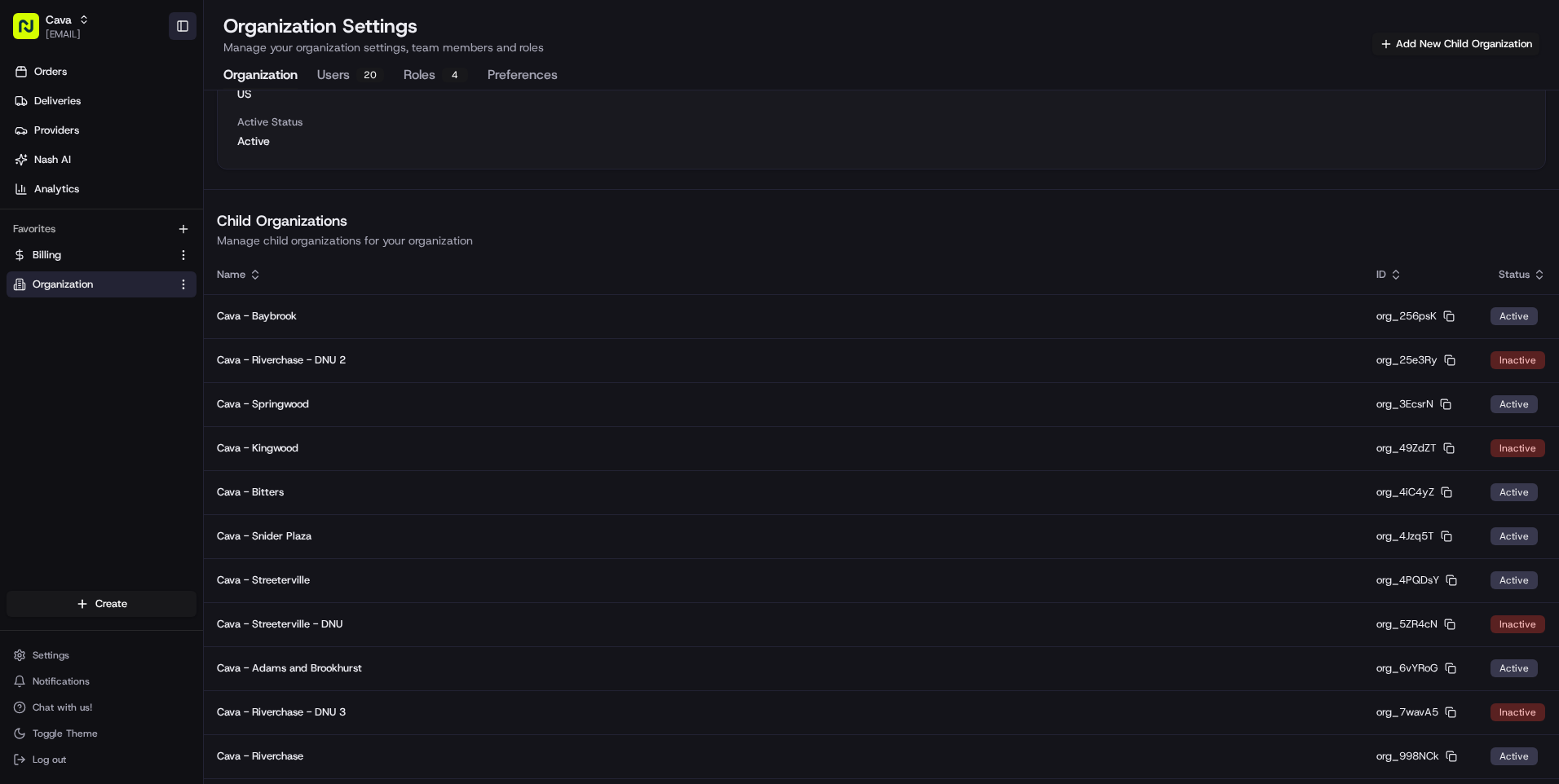 click on "Toggle Sidebar" at bounding box center [183, 26] 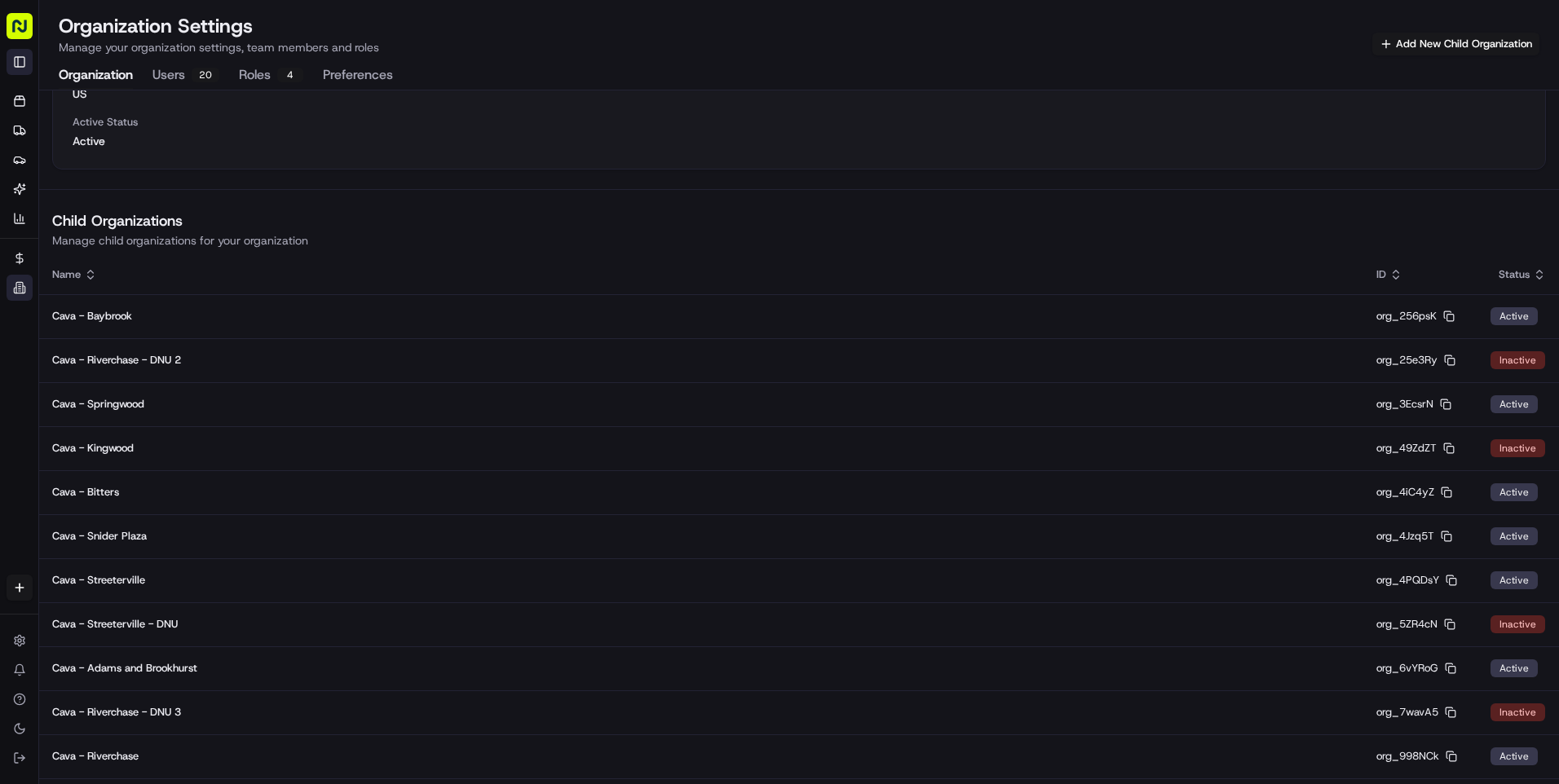 scroll, scrollTop: 26, scrollLeft: 0, axis: vertical 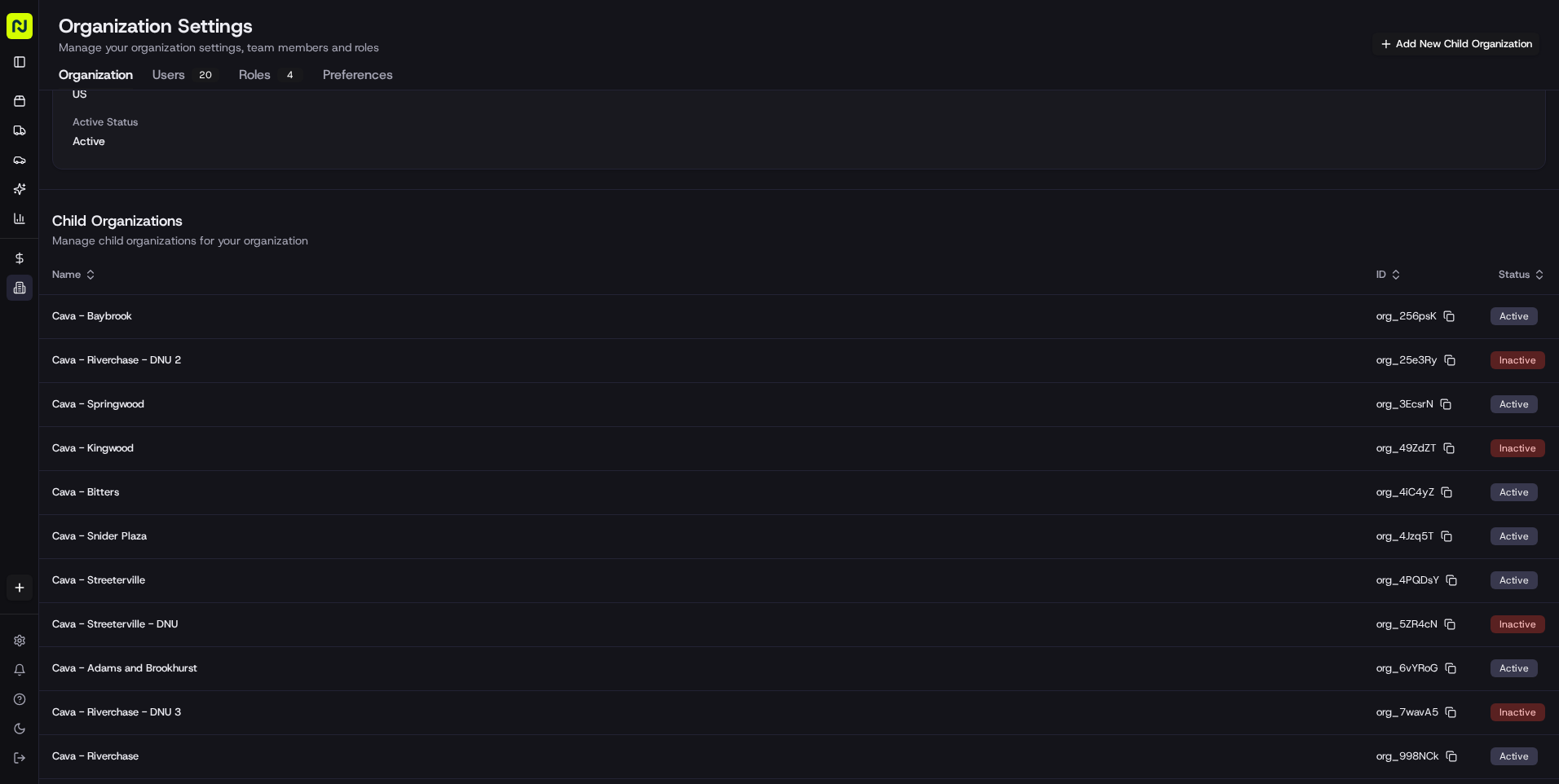 click 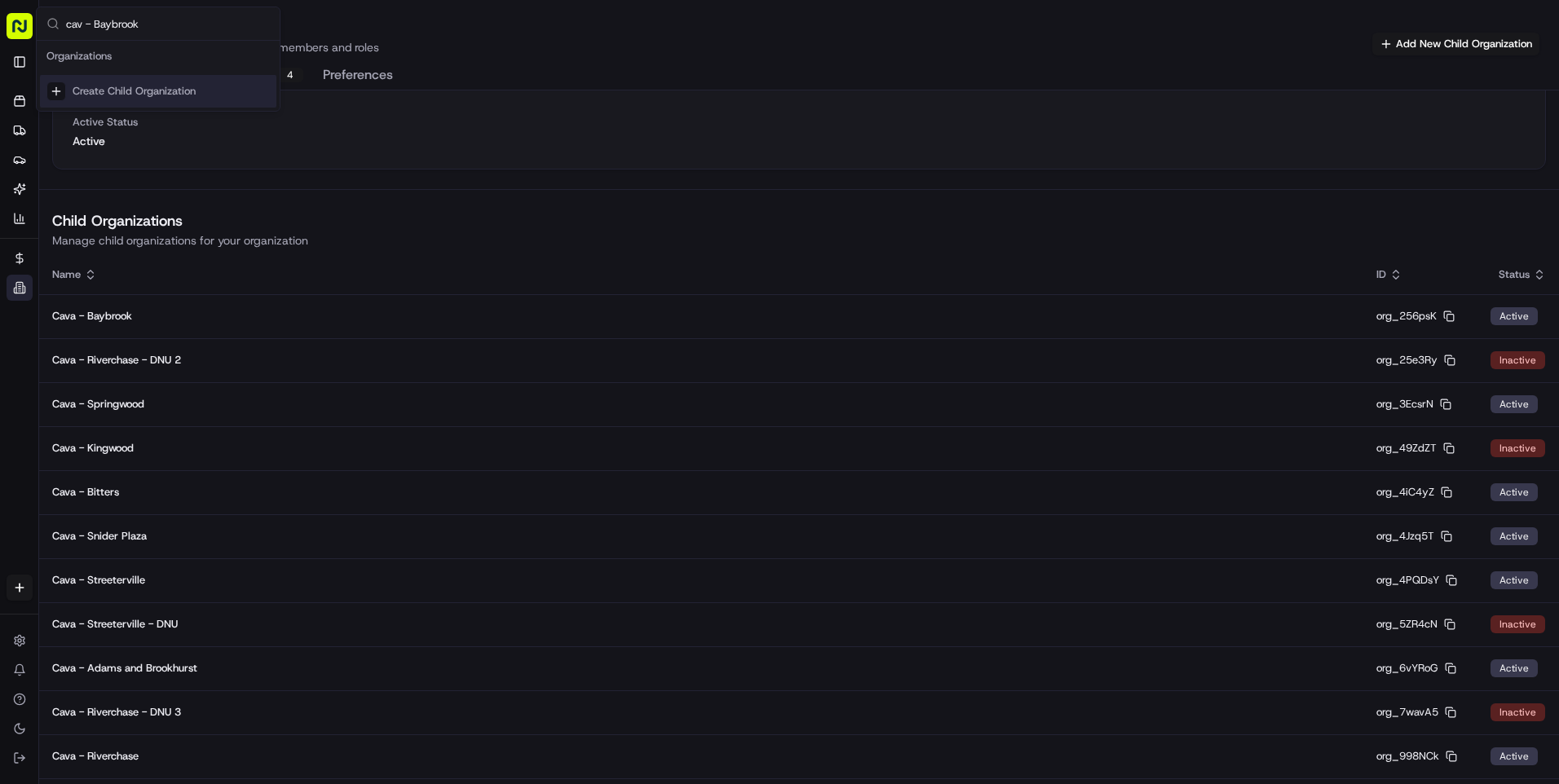 type on "cav - Baybrook" 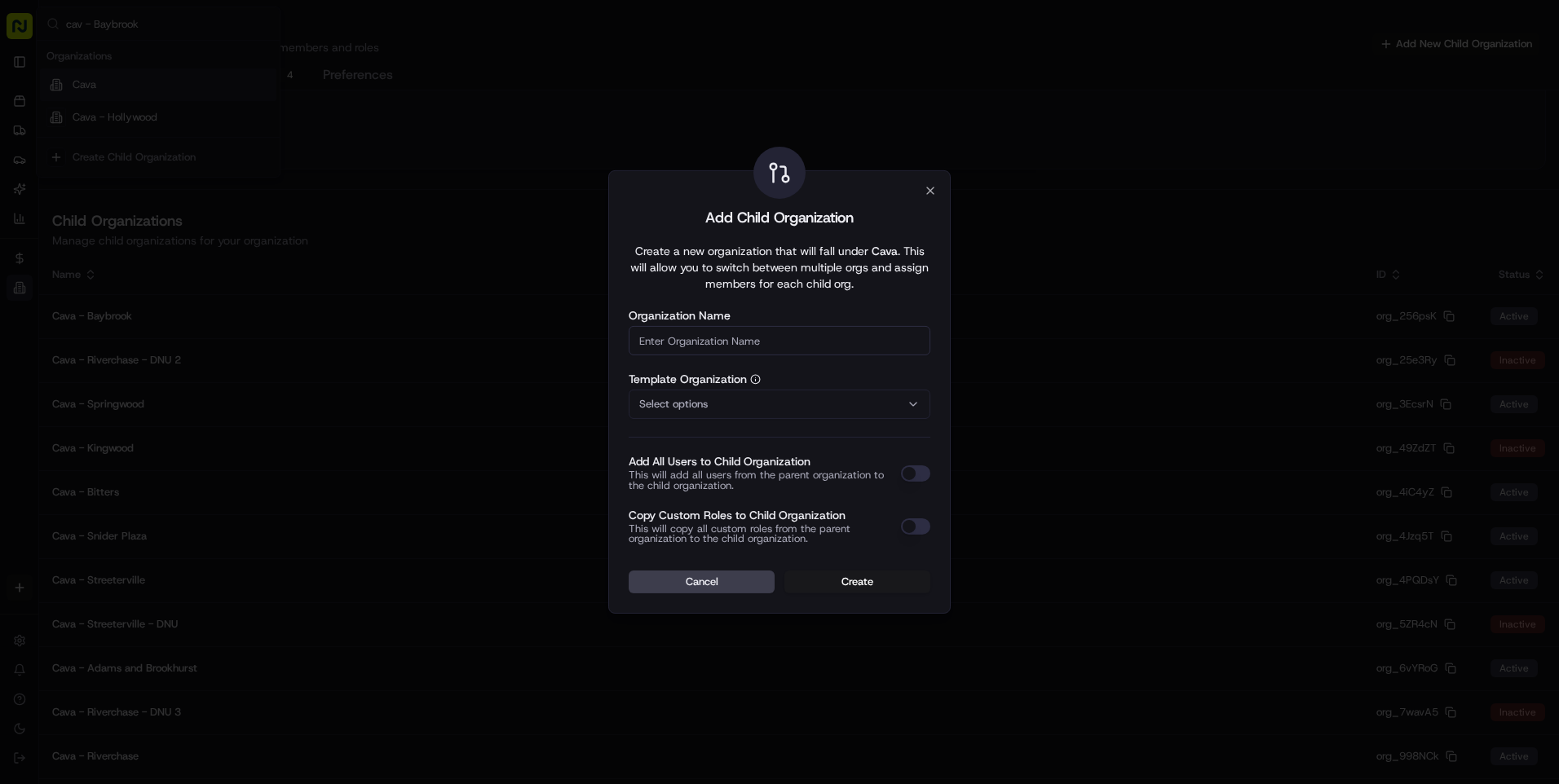 type 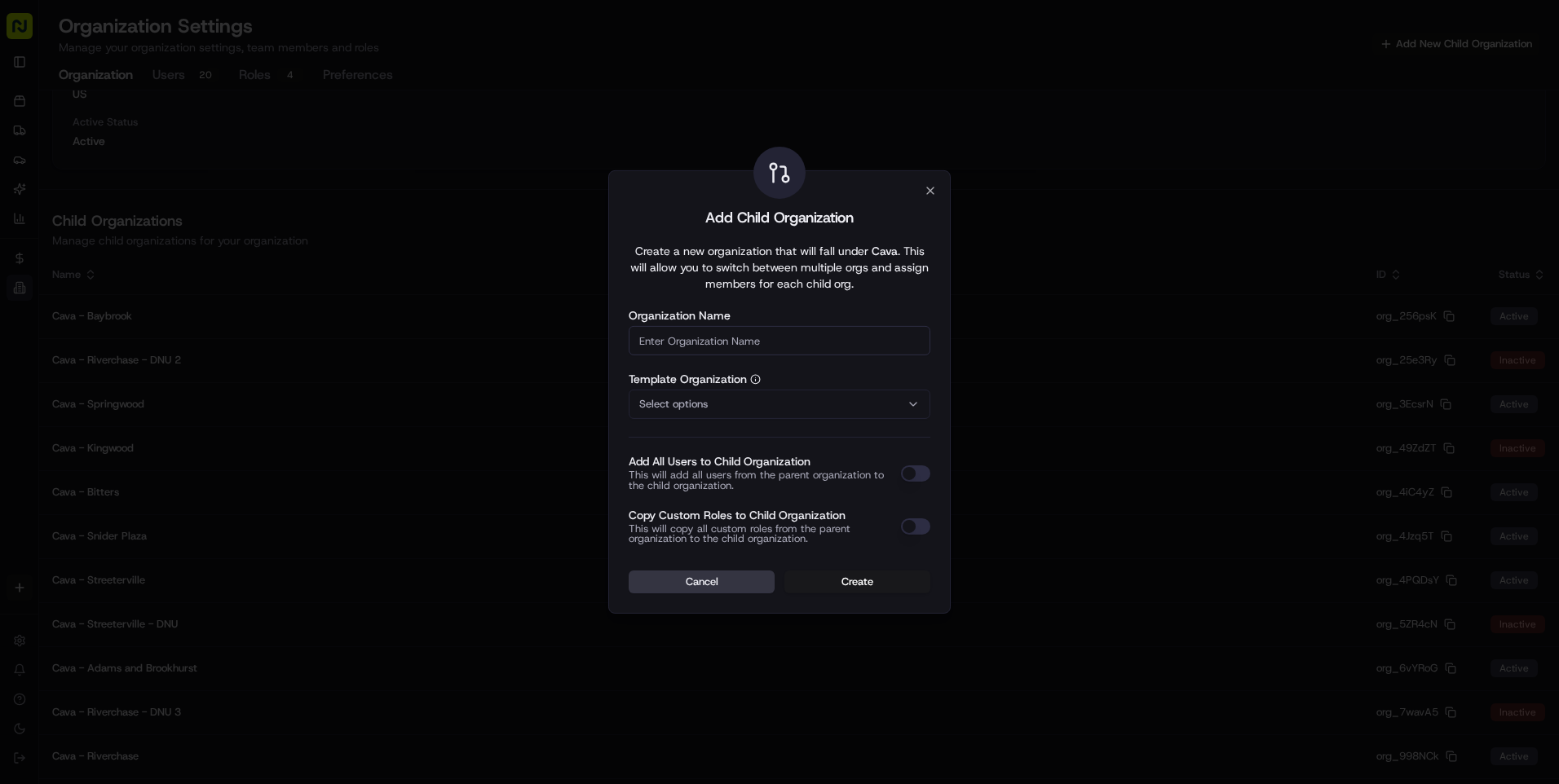 click on "Cancel" at bounding box center (701, 582) 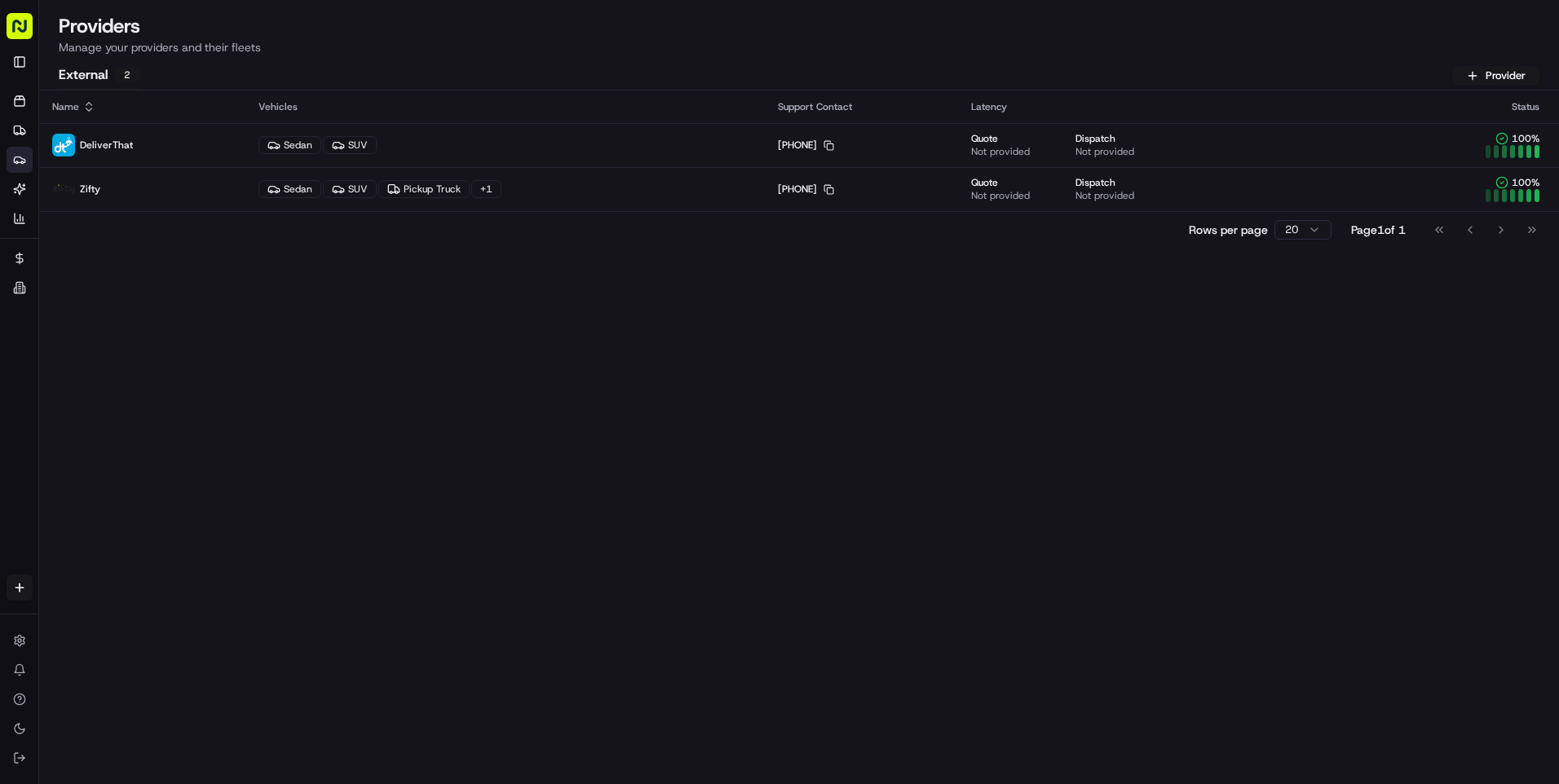 click on "Cava [EMAIL]" at bounding box center [20, 26] 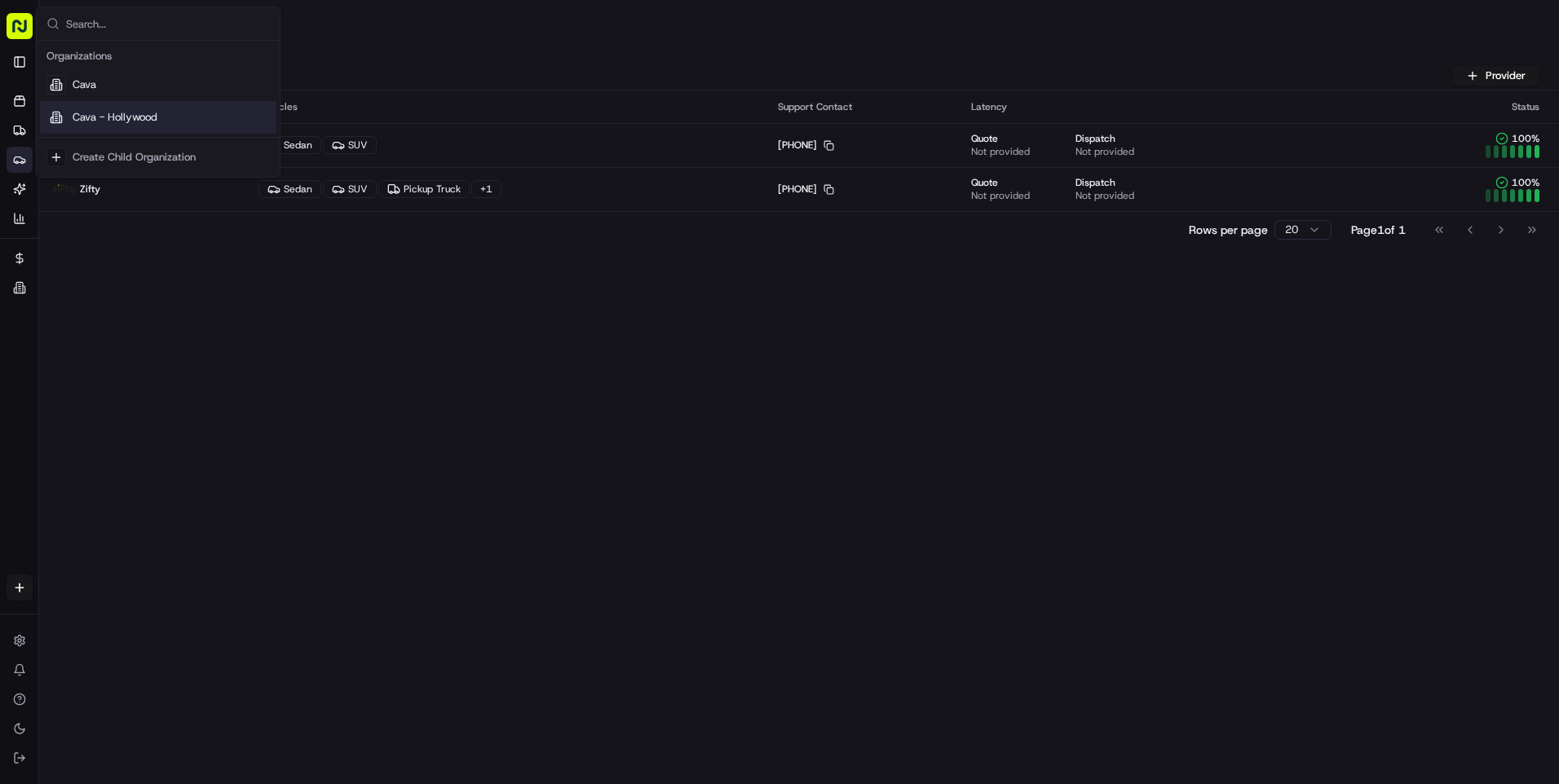 click on "Cava - Hollywood" at bounding box center [115, 117] 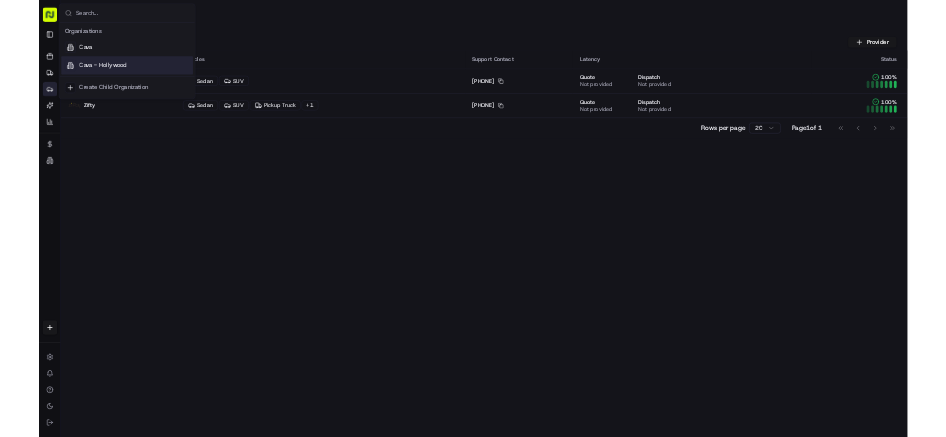 scroll, scrollTop: 0, scrollLeft: 0, axis: both 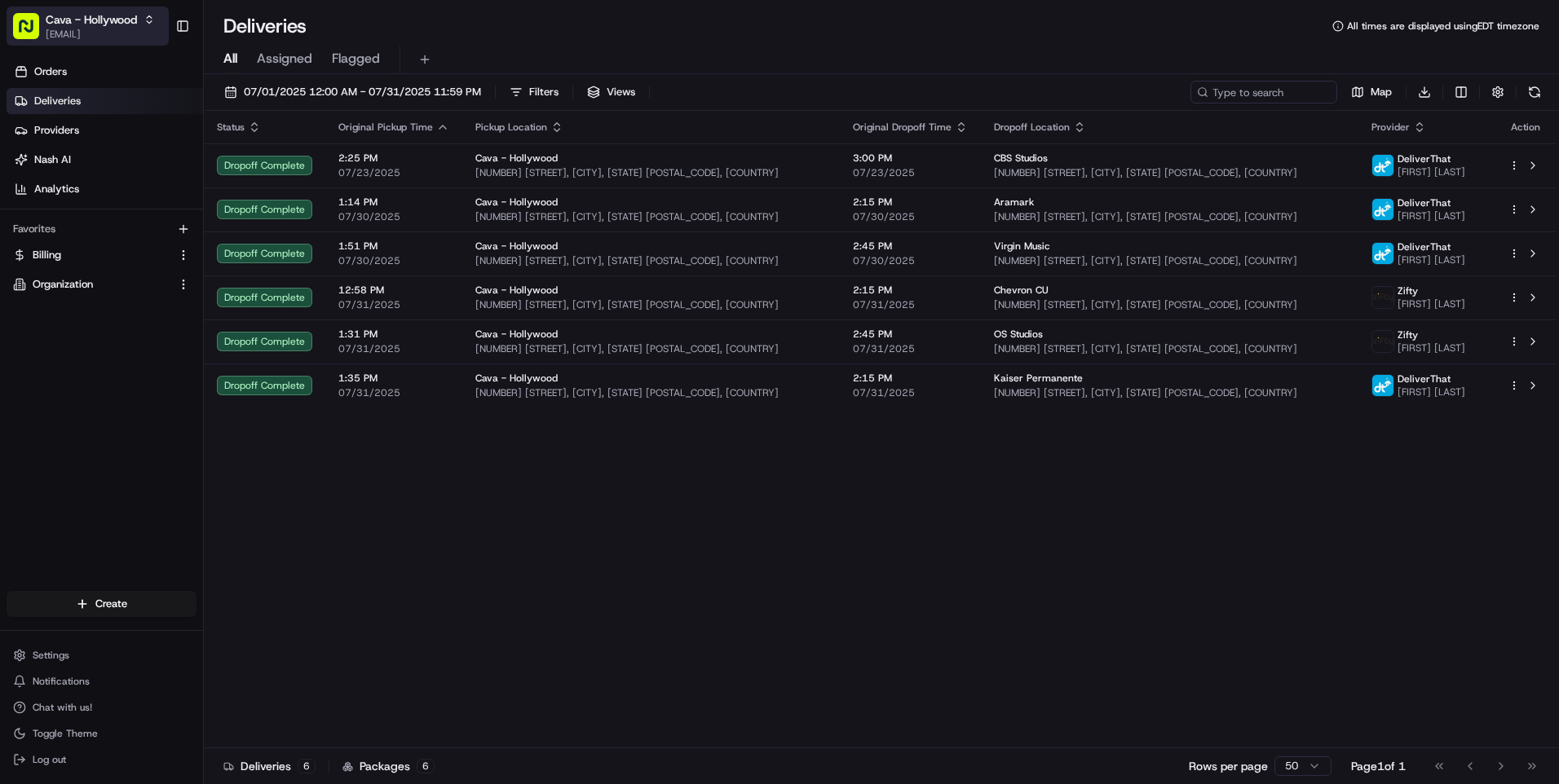 click on "[EMAIL]" at bounding box center [100, 34] 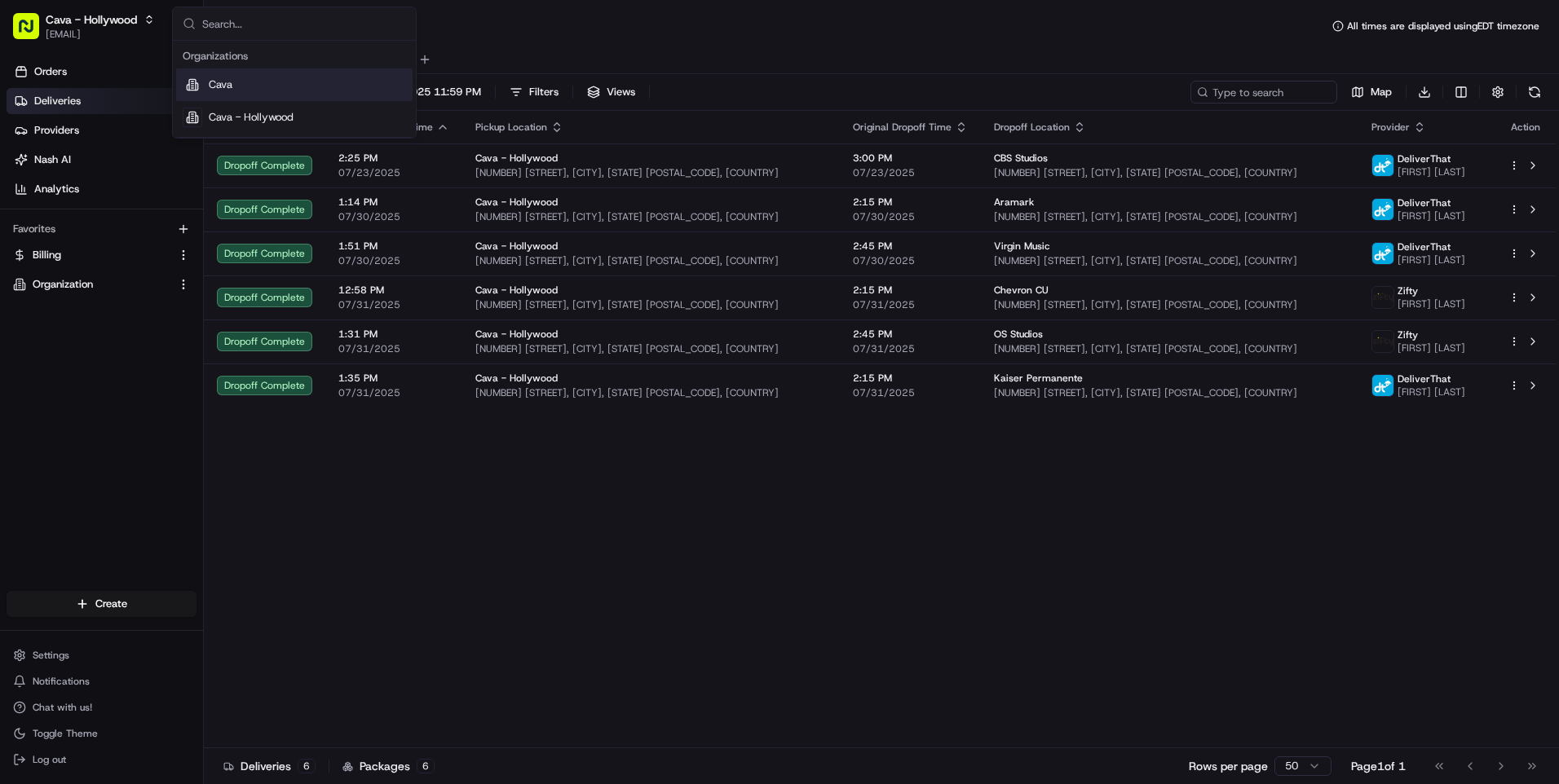 click on "Cava" at bounding box center [220, 85] 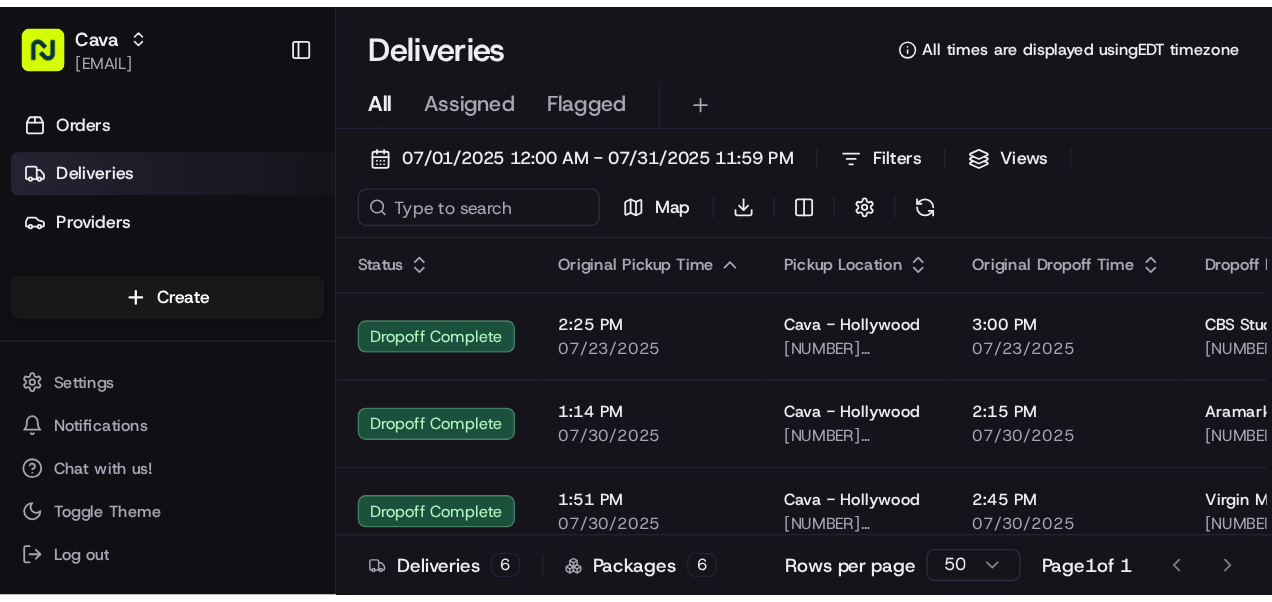 scroll, scrollTop: 0, scrollLeft: 0, axis: both 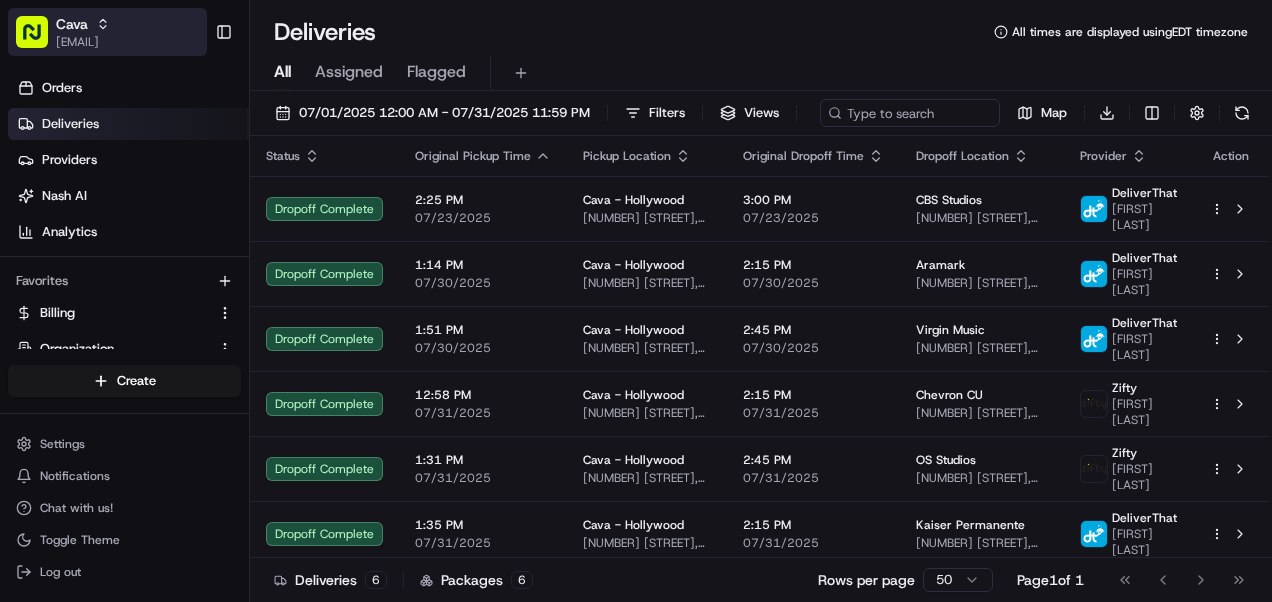 click on "Cava [EMAIL]" at bounding box center (107, 32) 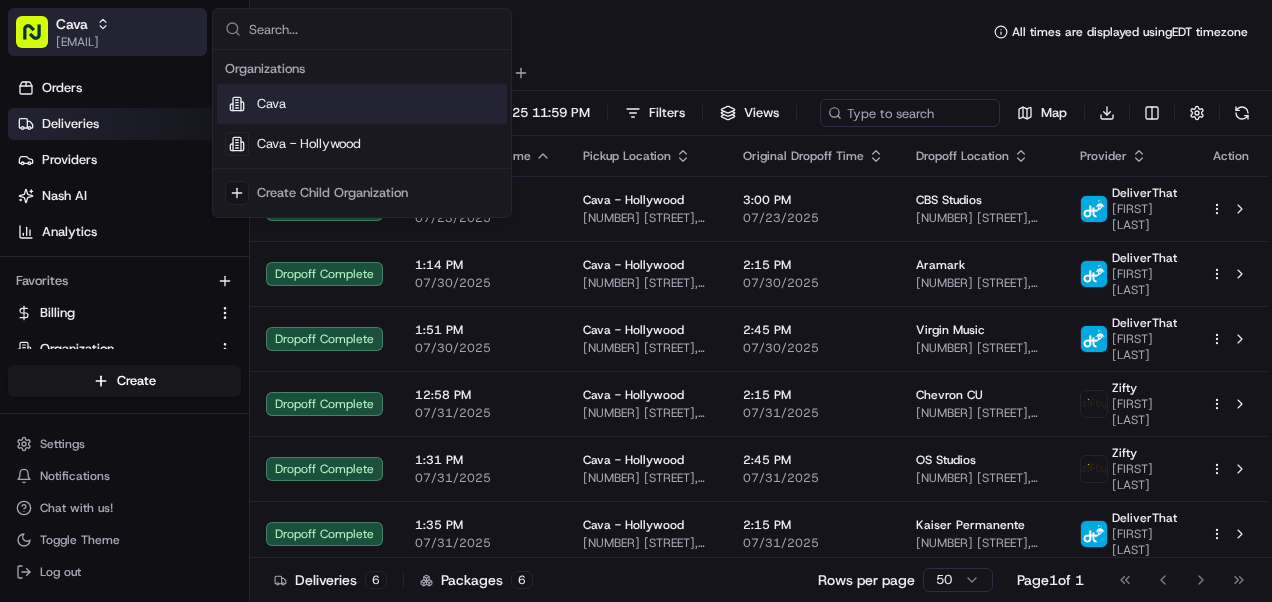 click on "[EMAIL]" at bounding box center (83, 42) 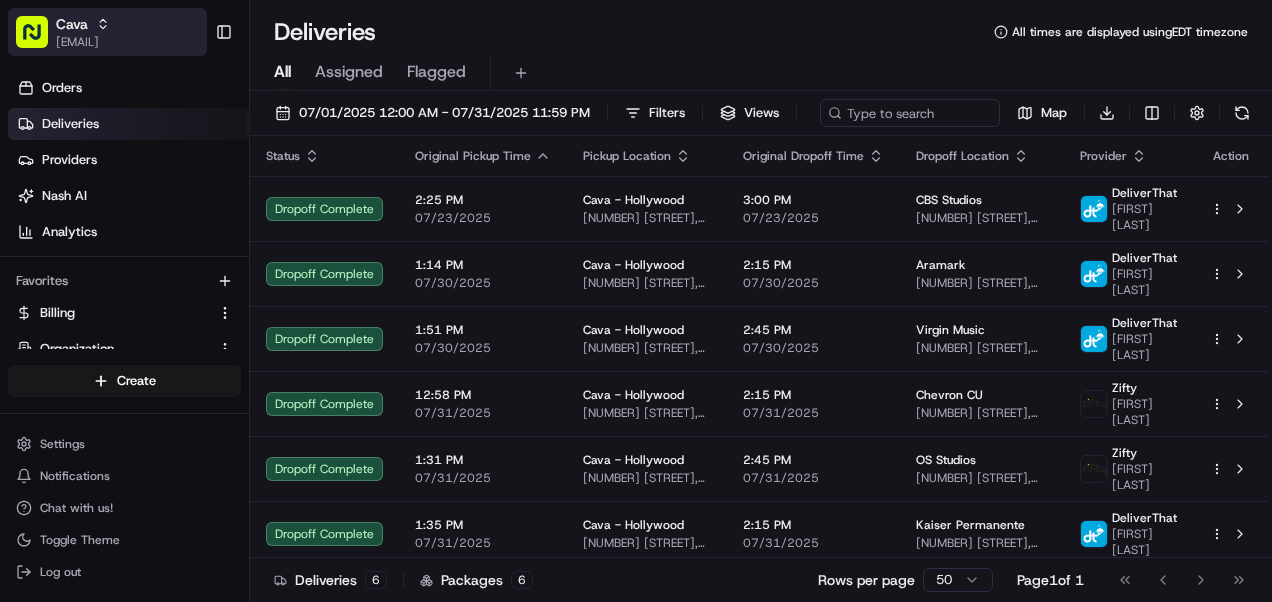 click on "[EMAIL]" at bounding box center [83, 42] 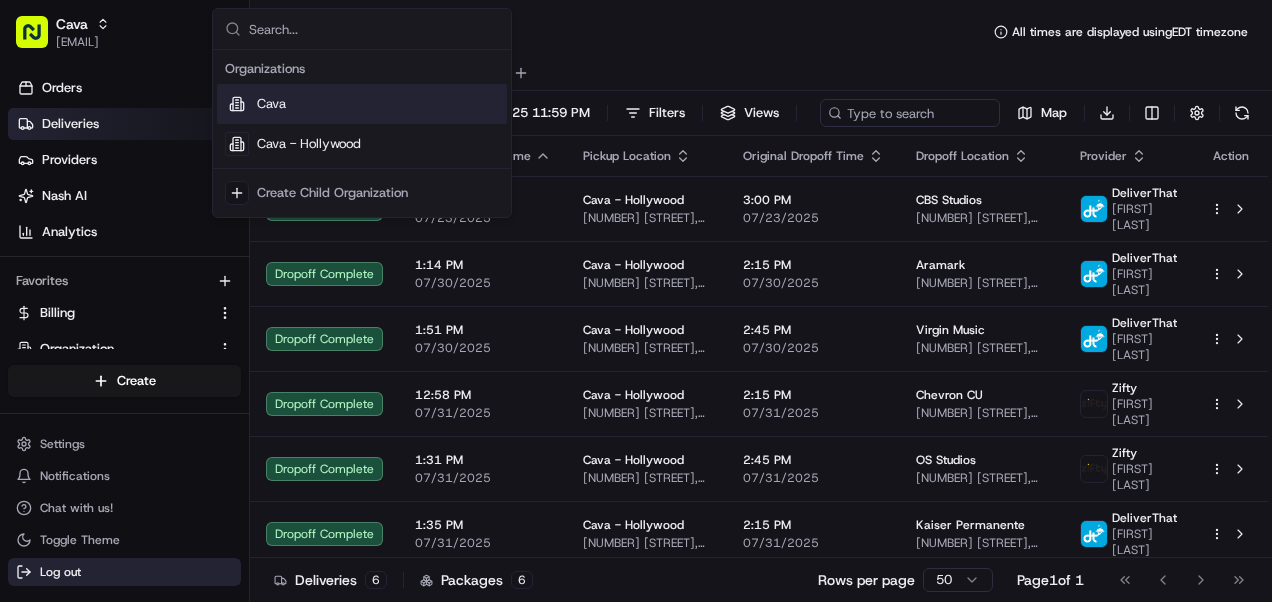 click on "Log out" at bounding box center [60, 572] 